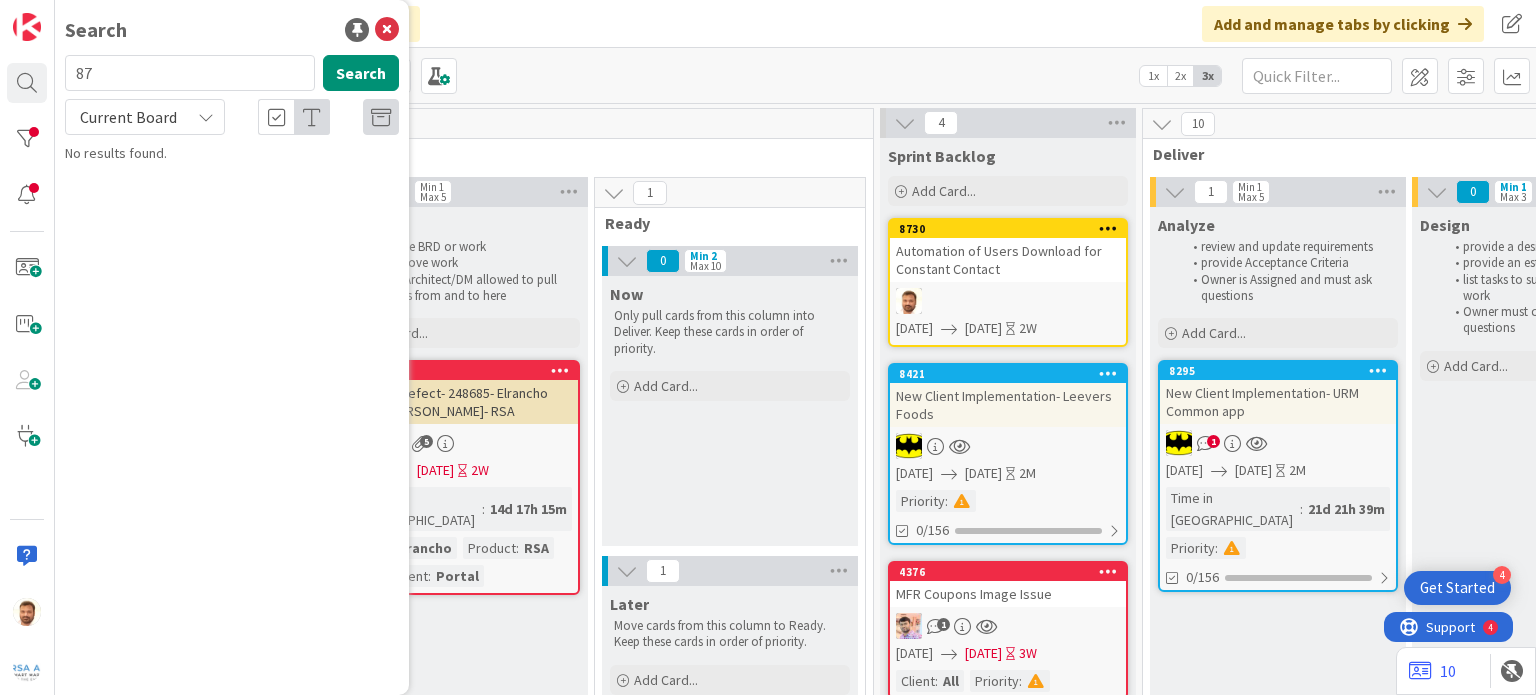 scroll, scrollTop: 0, scrollLeft: 0, axis: both 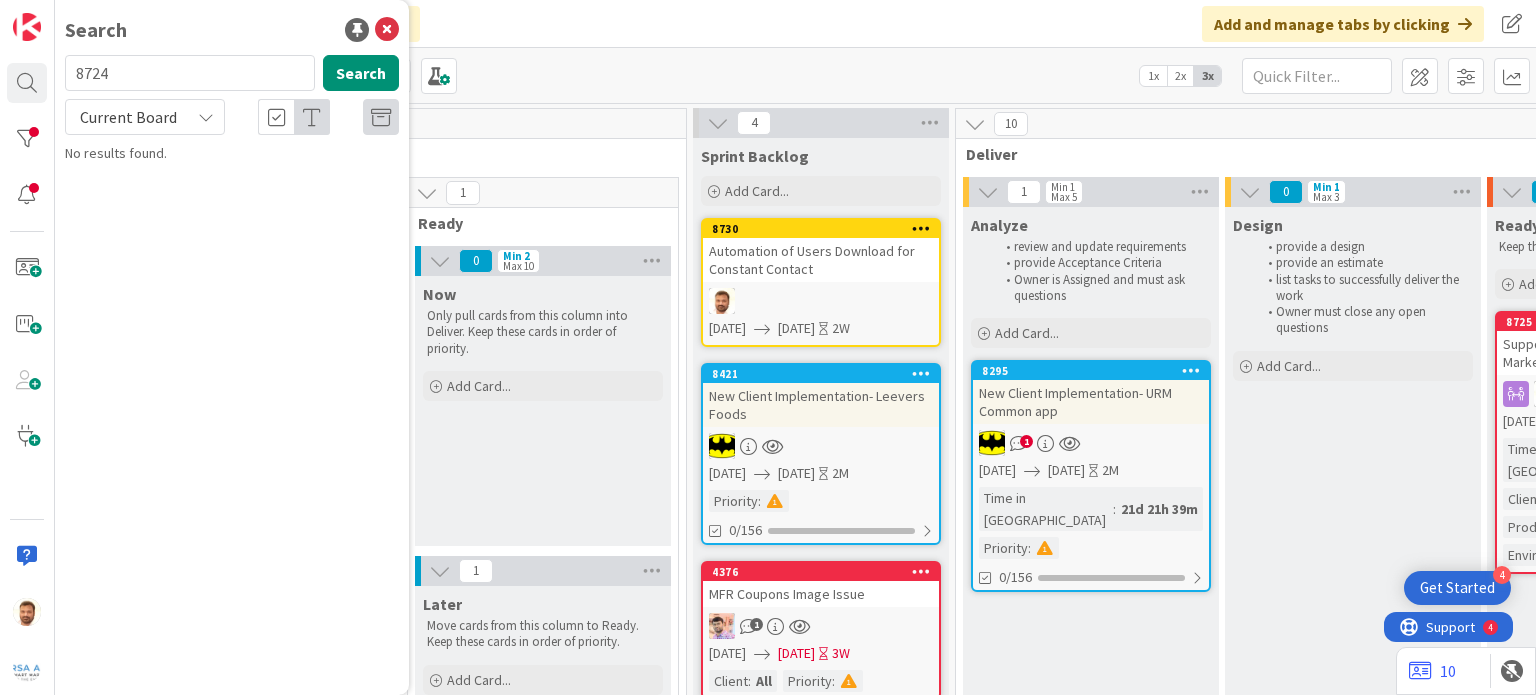 type on "8724" 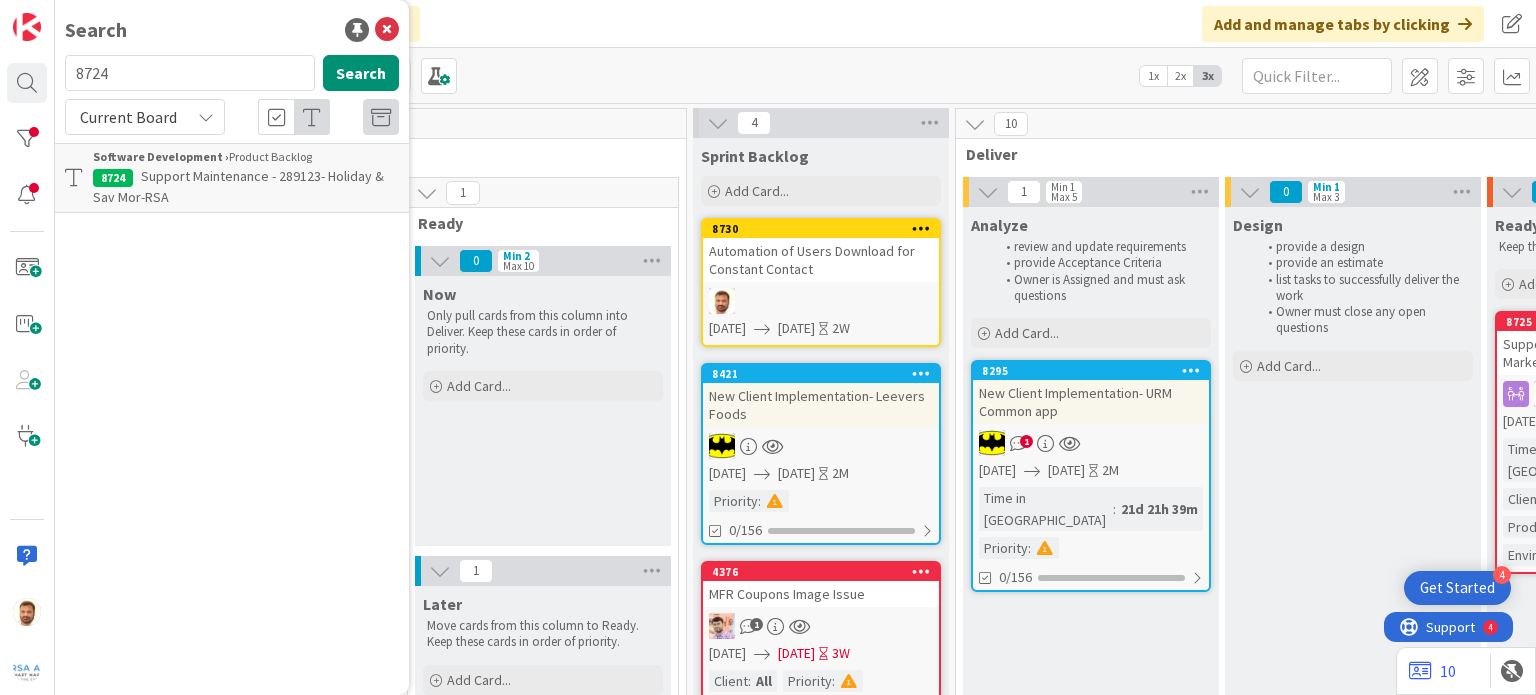 click on "Support Maintenance - 289123- Holiday & Sav Mor-RSA" at bounding box center [238, 186] 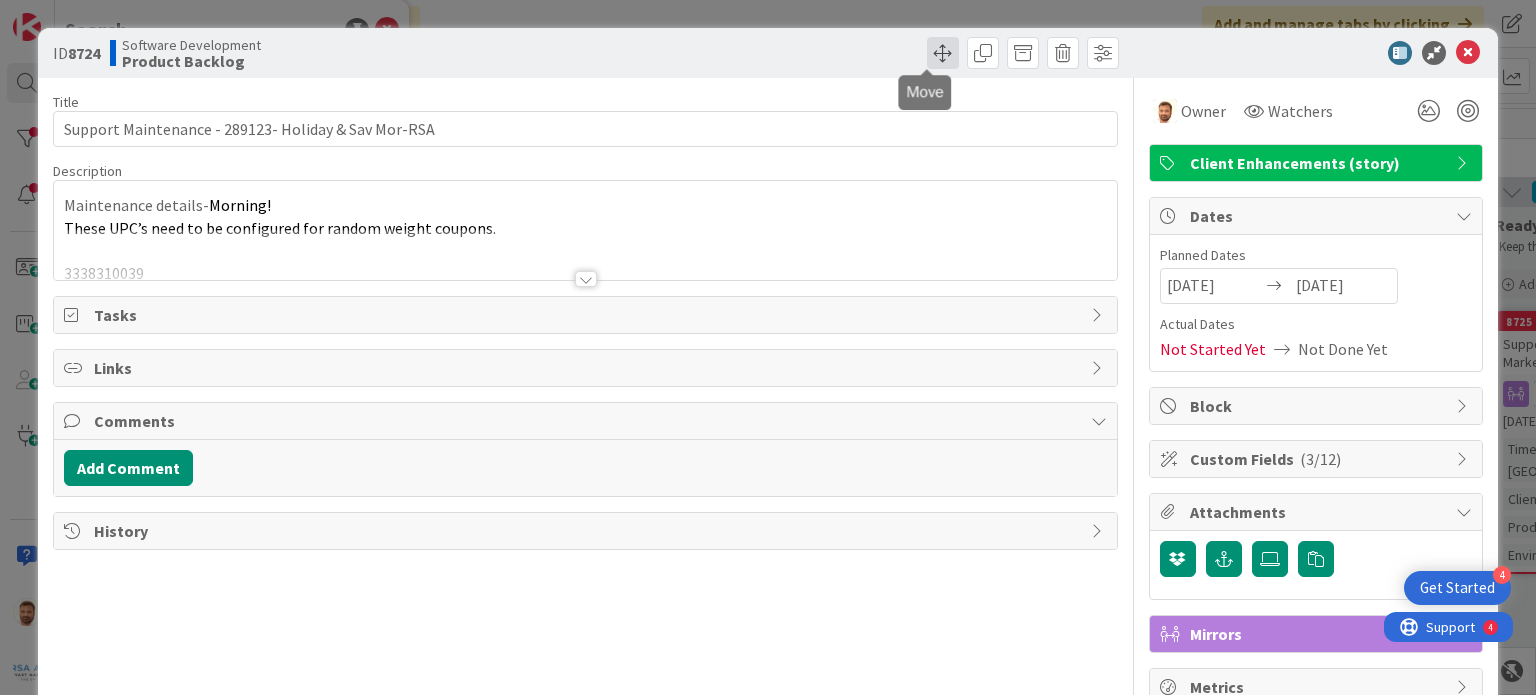 click at bounding box center [943, 53] 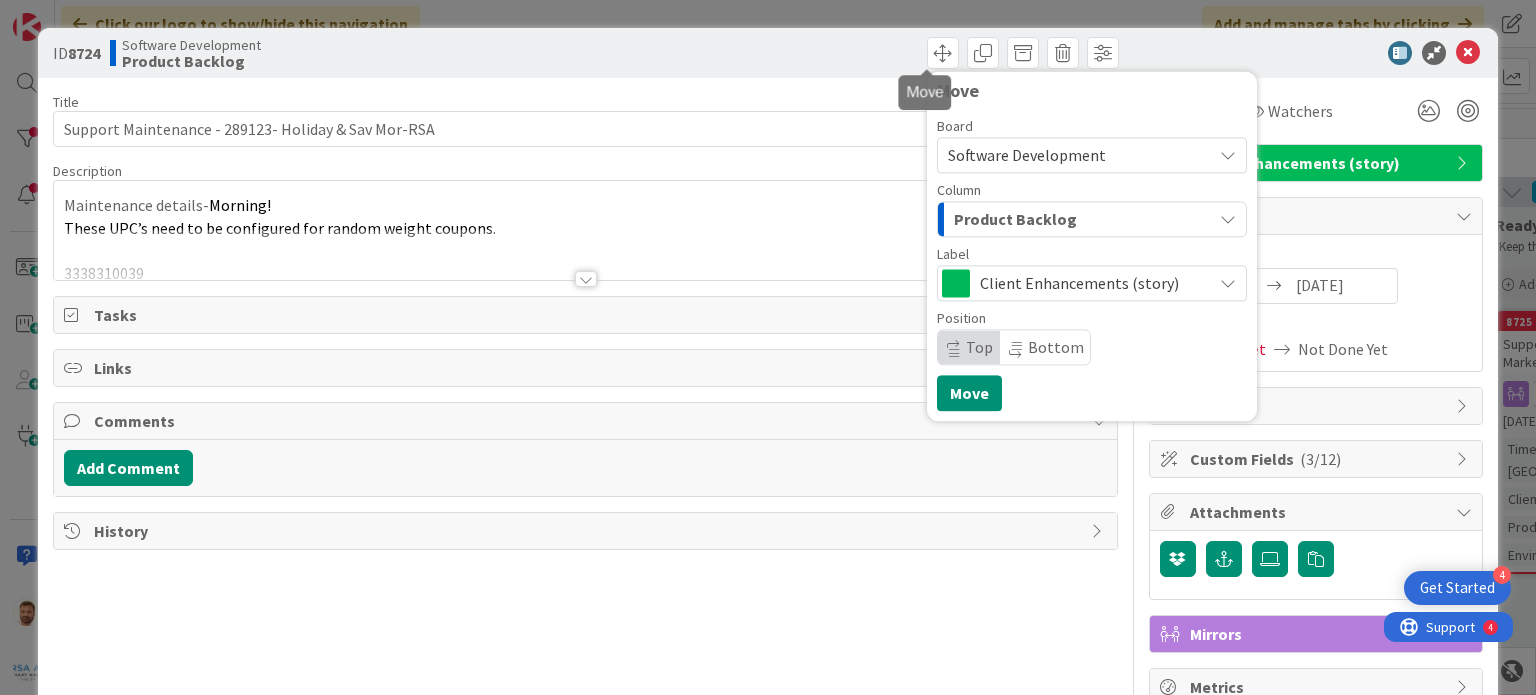 click on "Product Backlog" at bounding box center [1015, 219] 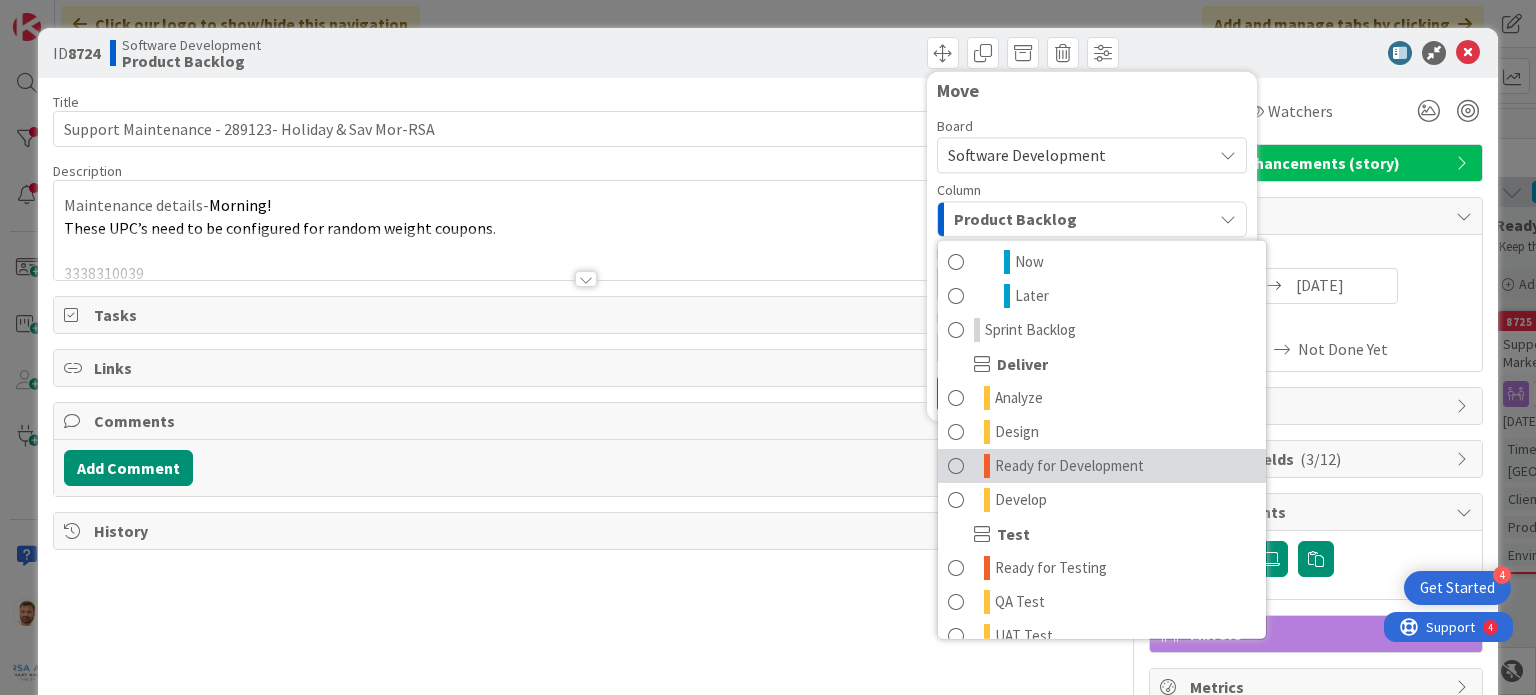 scroll, scrollTop: 143, scrollLeft: 0, axis: vertical 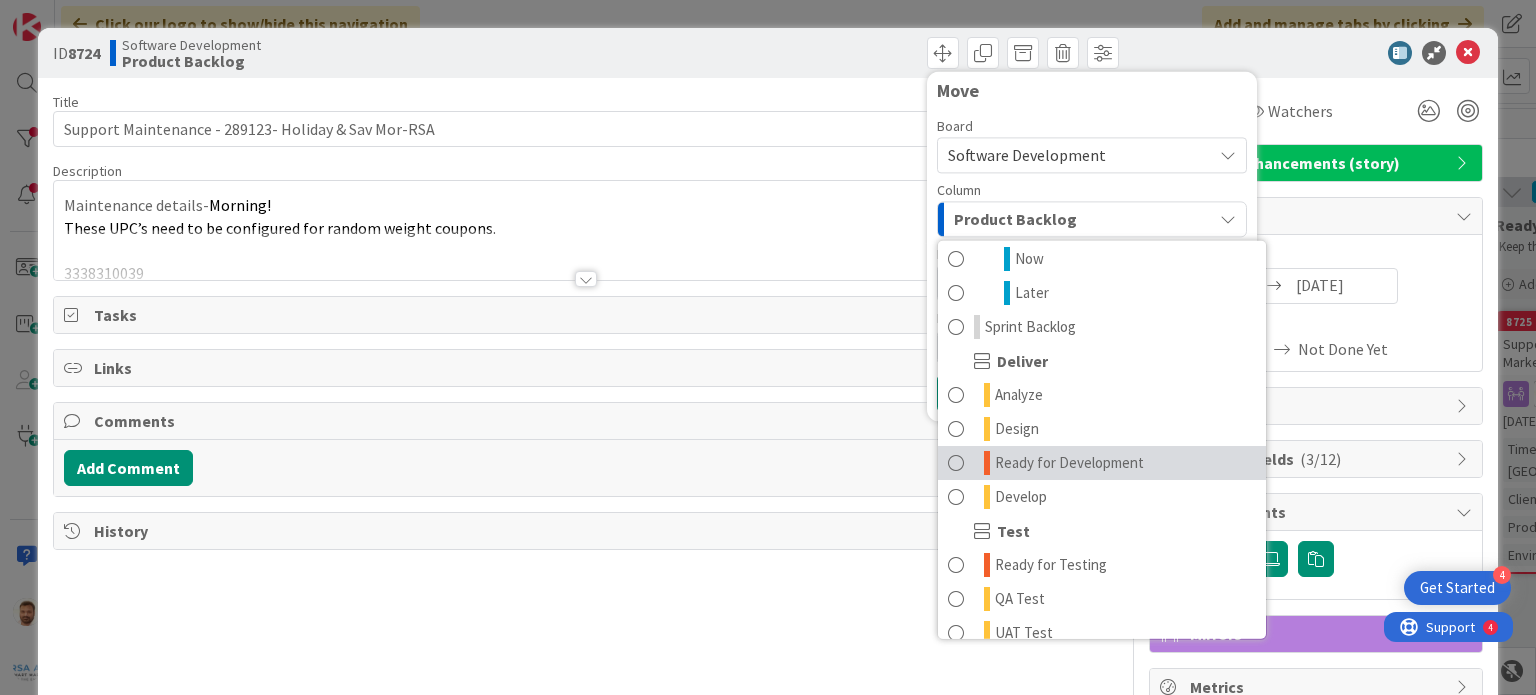 click on "Ready for Development" at bounding box center (1069, 463) 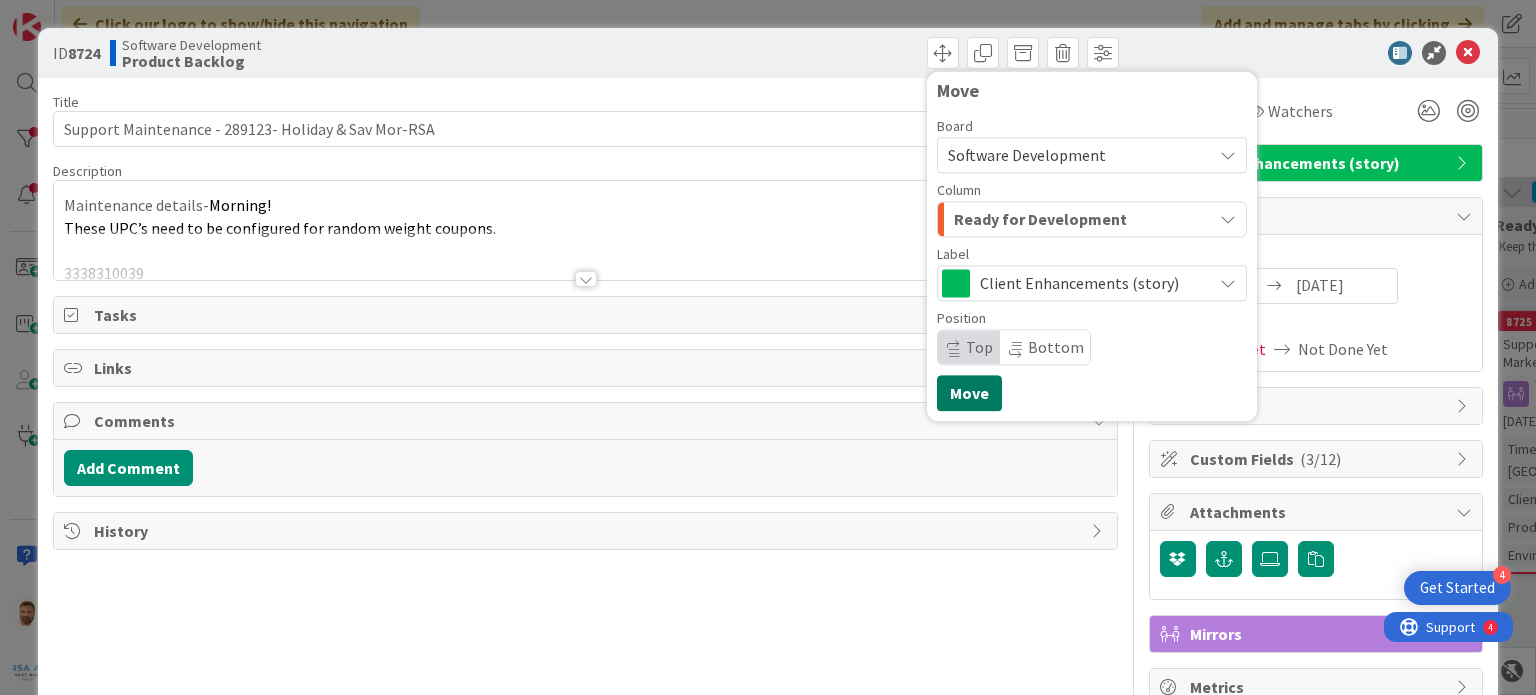 click on "Move" at bounding box center (969, 393) 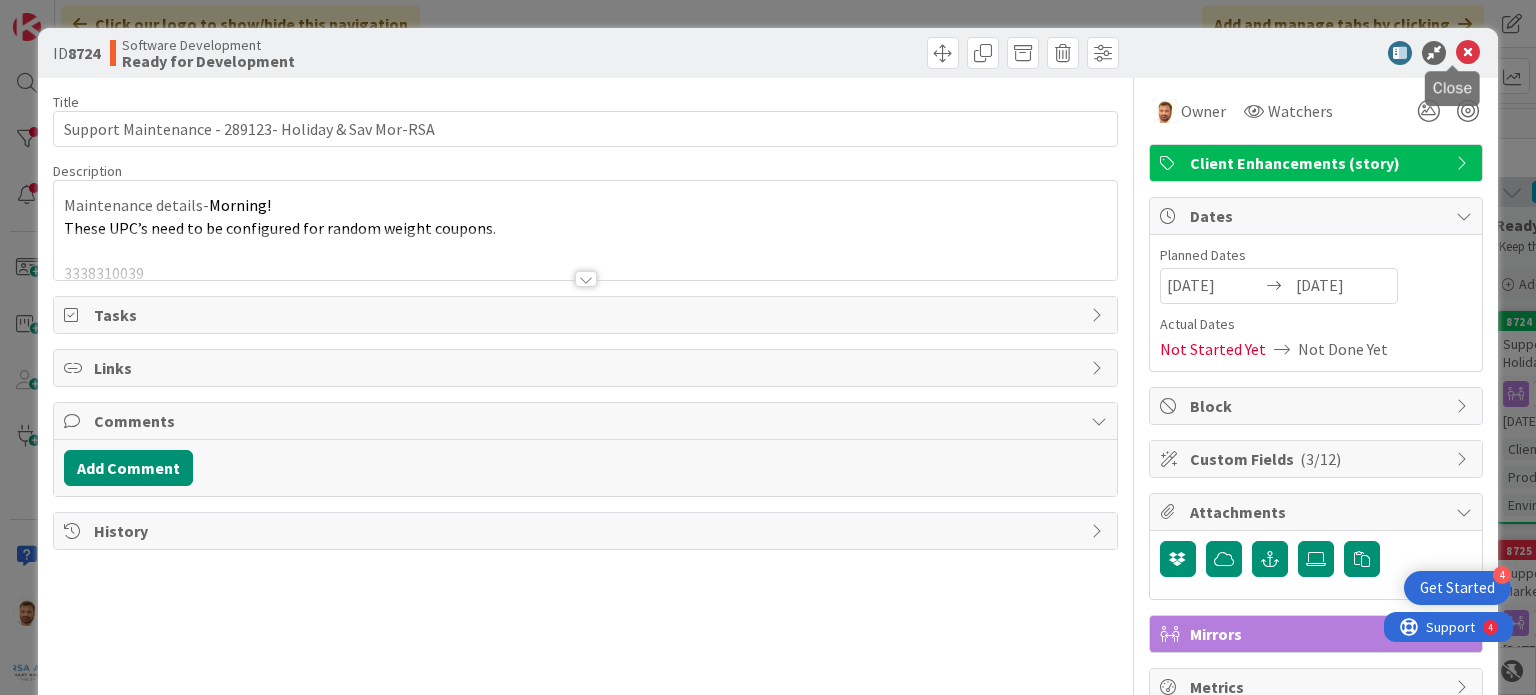 click at bounding box center [1468, 53] 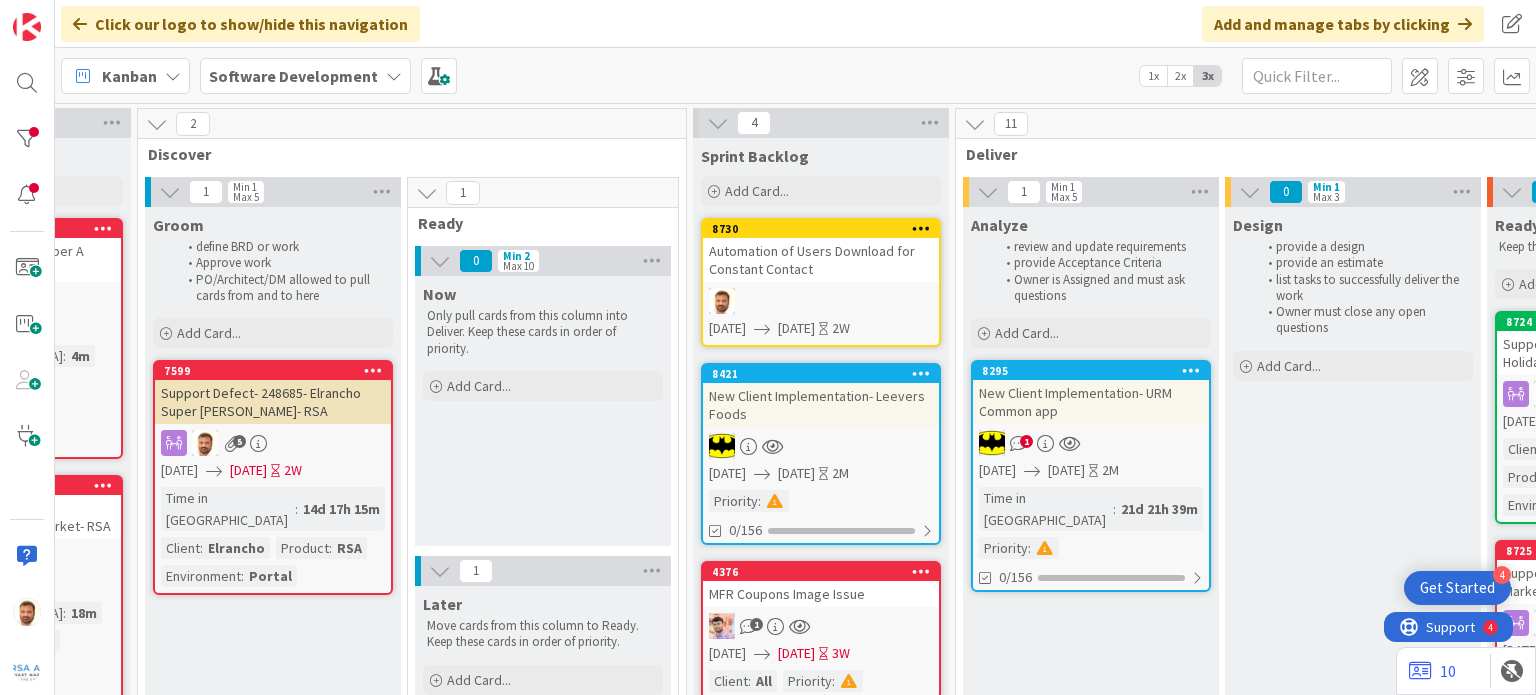 scroll, scrollTop: 0, scrollLeft: 544, axis: horizontal 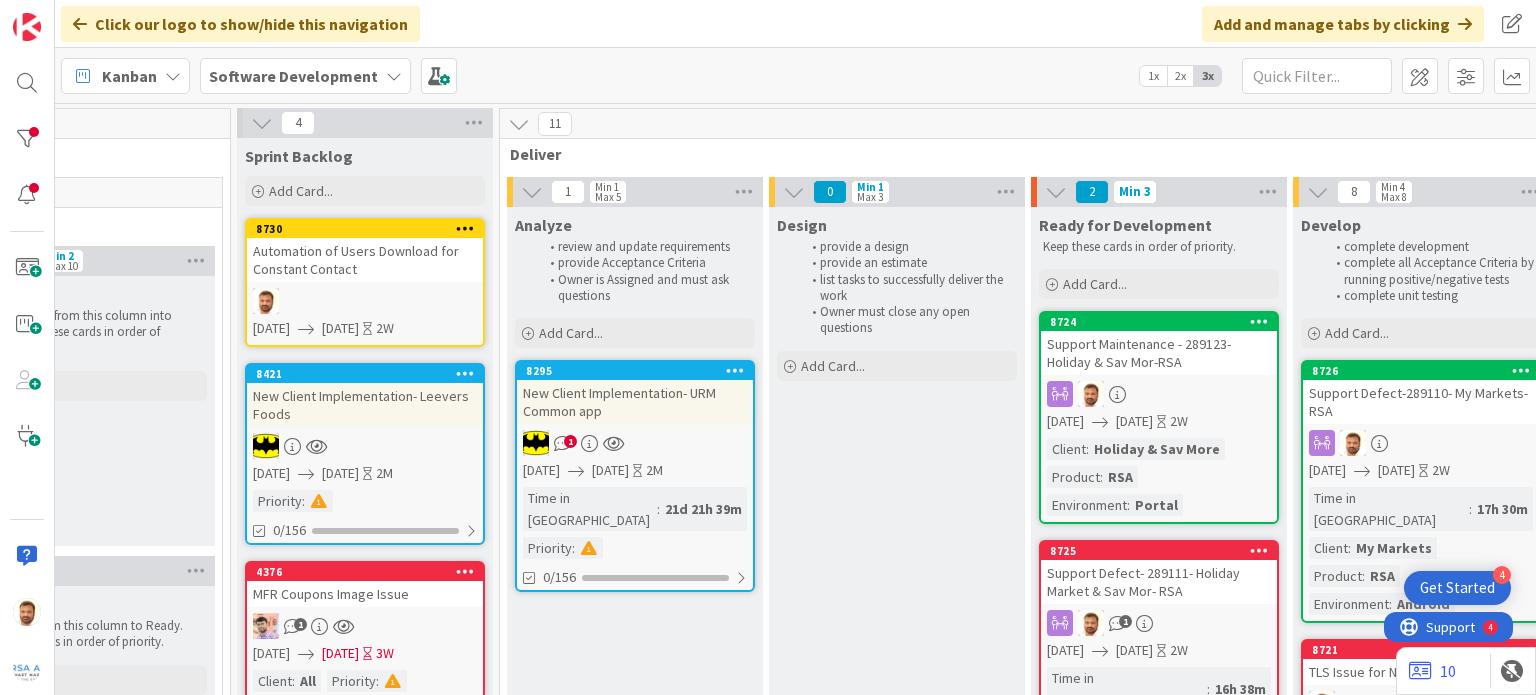 click on "Support Maintenance - 289123- Holiday & Sav Mor-RSA" at bounding box center [1159, 353] 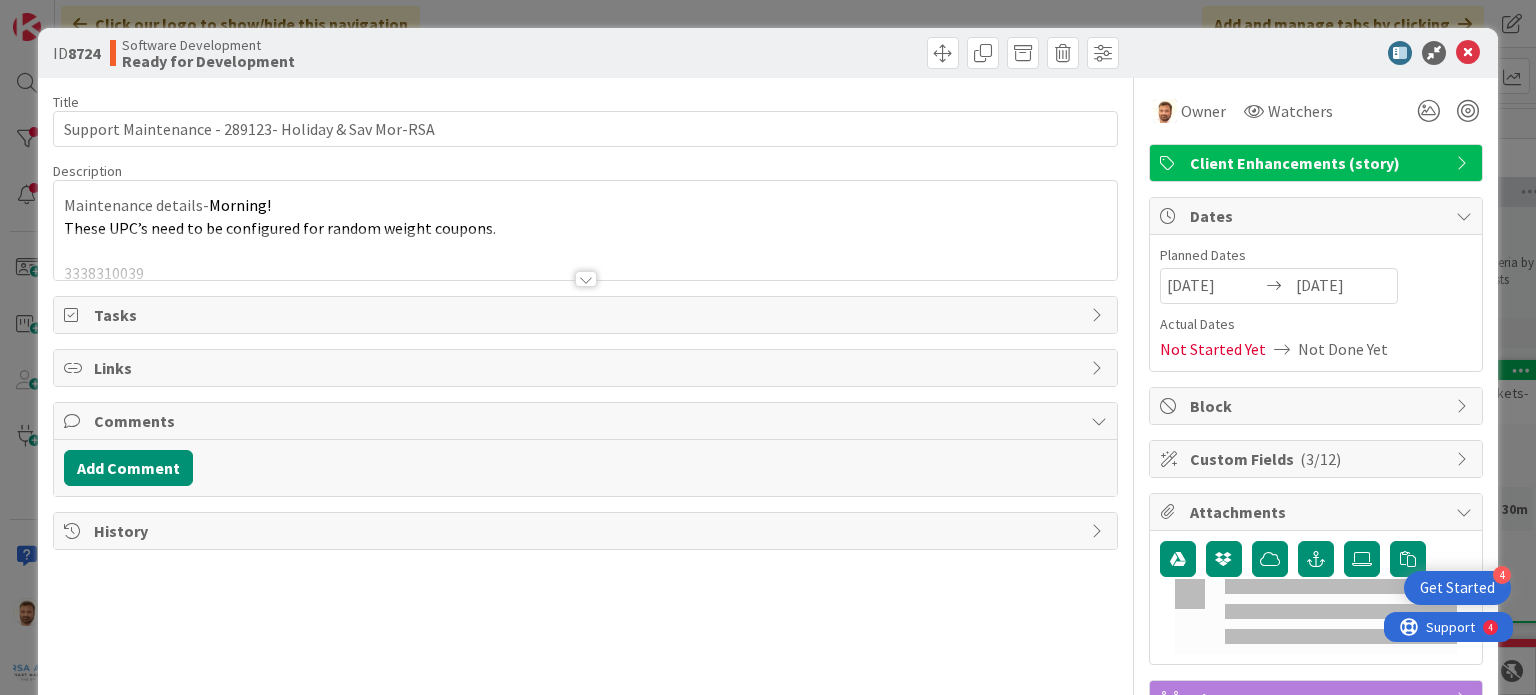 scroll, scrollTop: 0, scrollLeft: 0, axis: both 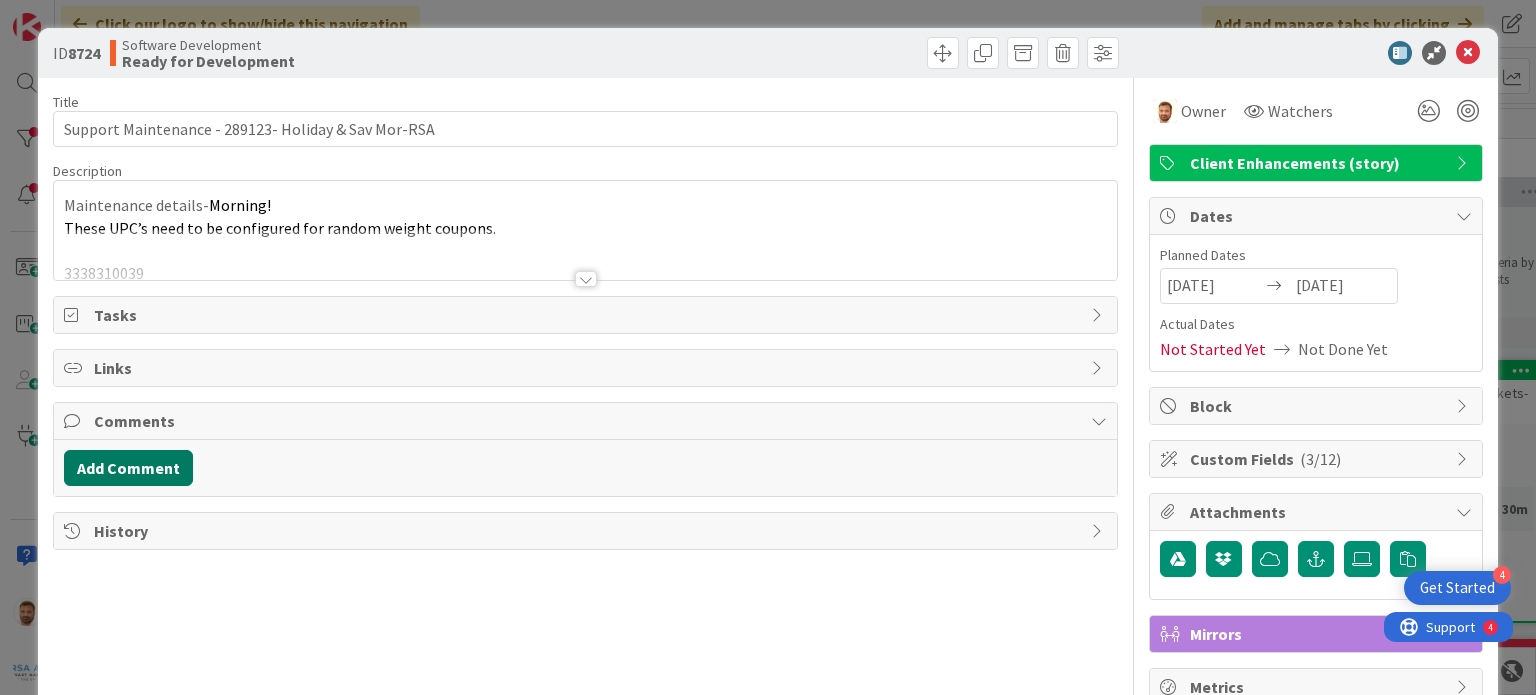 click on "Add Comment" at bounding box center [128, 468] 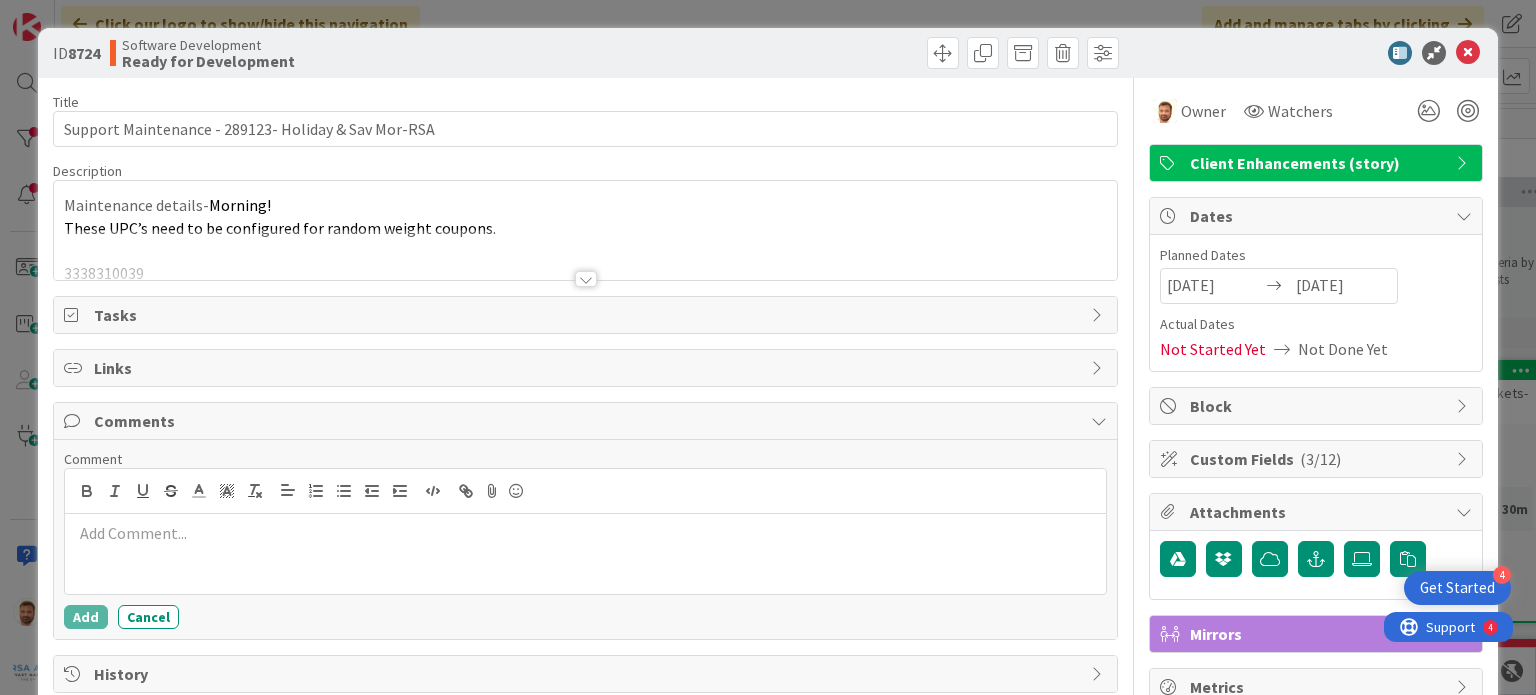 type 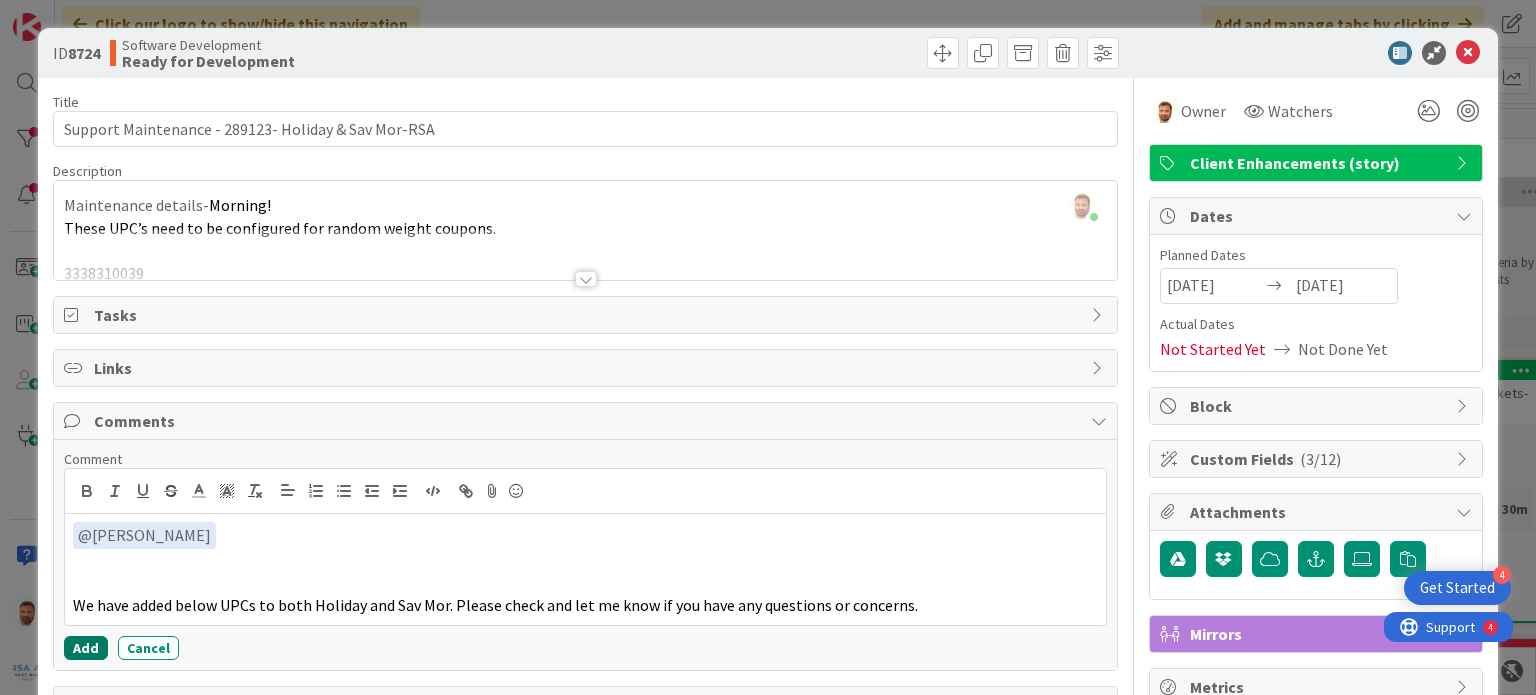 click on "Add" at bounding box center [86, 648] 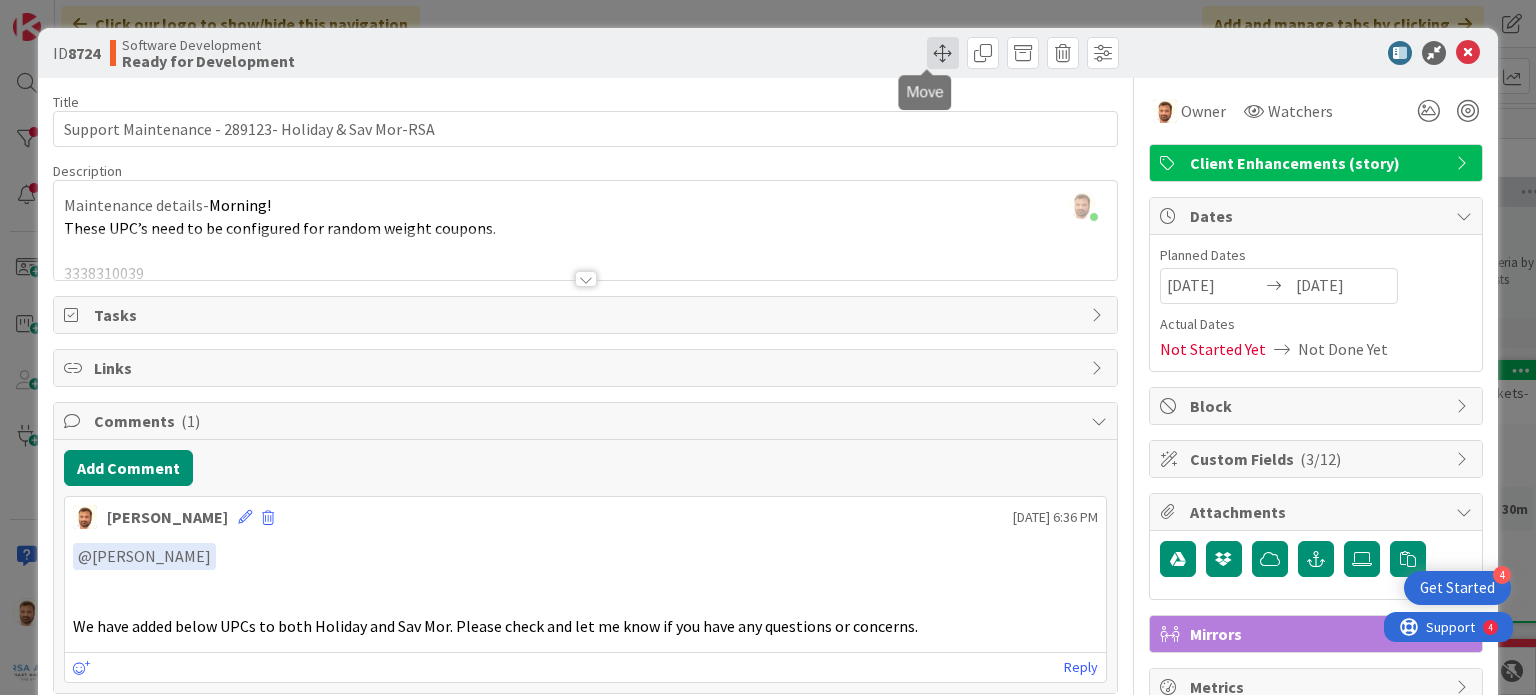 click at bounding box center [943, 53] 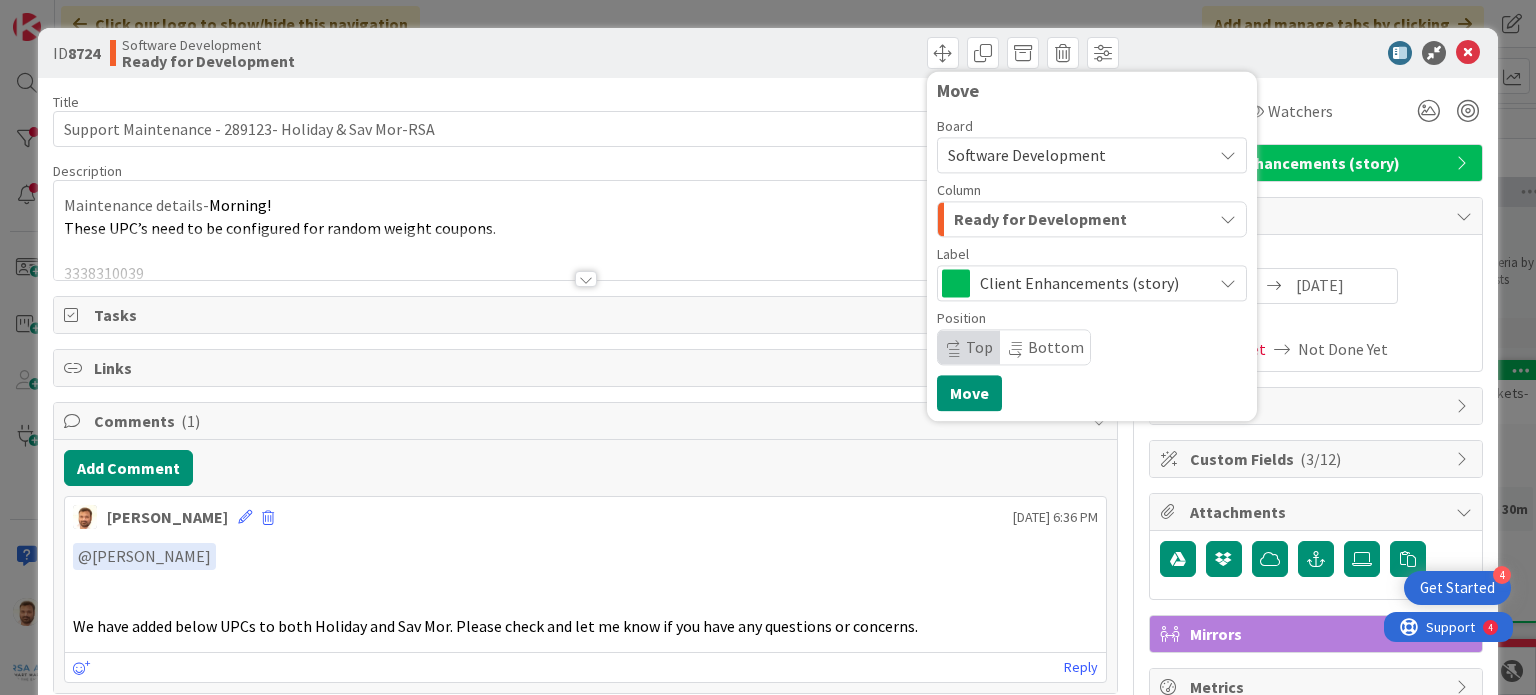 click on "Ready for Development" at bounding box center [1040, 219] 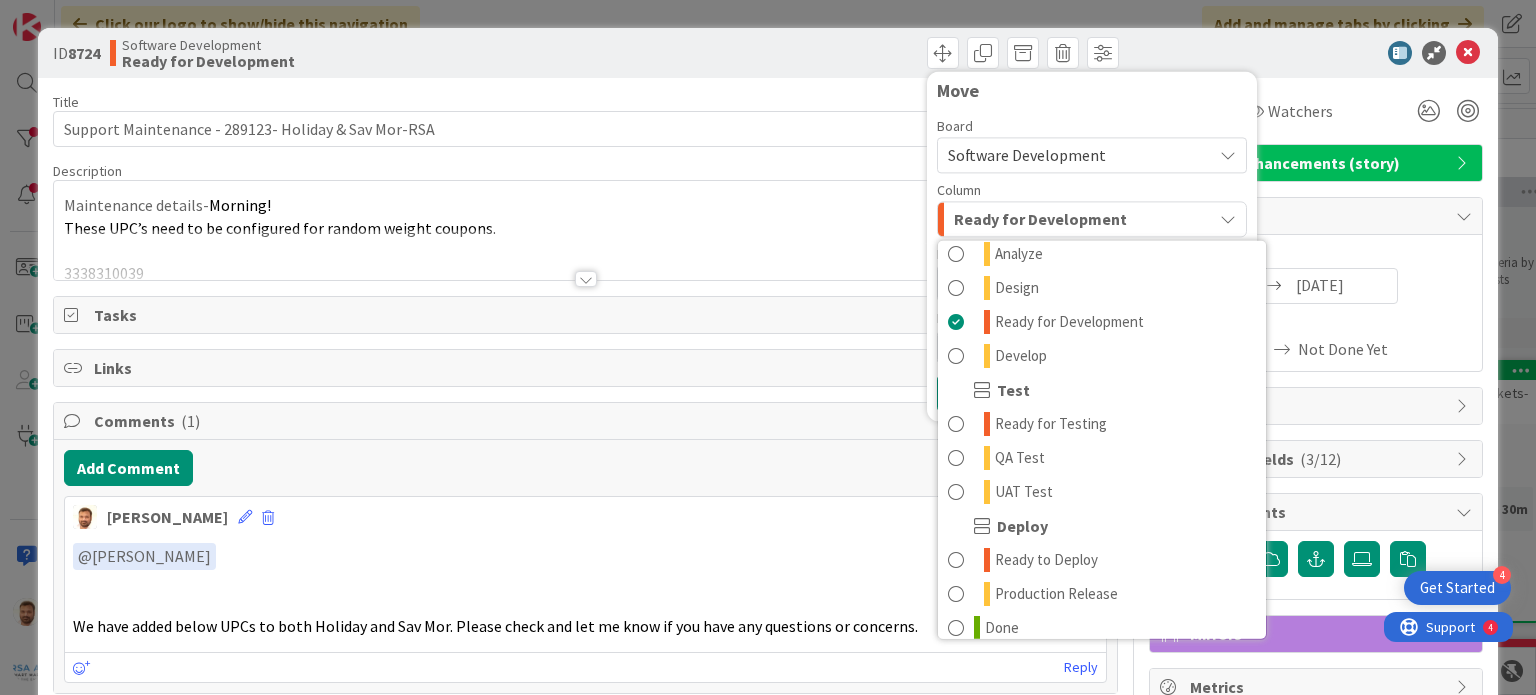 scroll, scrollTop: 399, scrollLeft: 0, axis: vertical 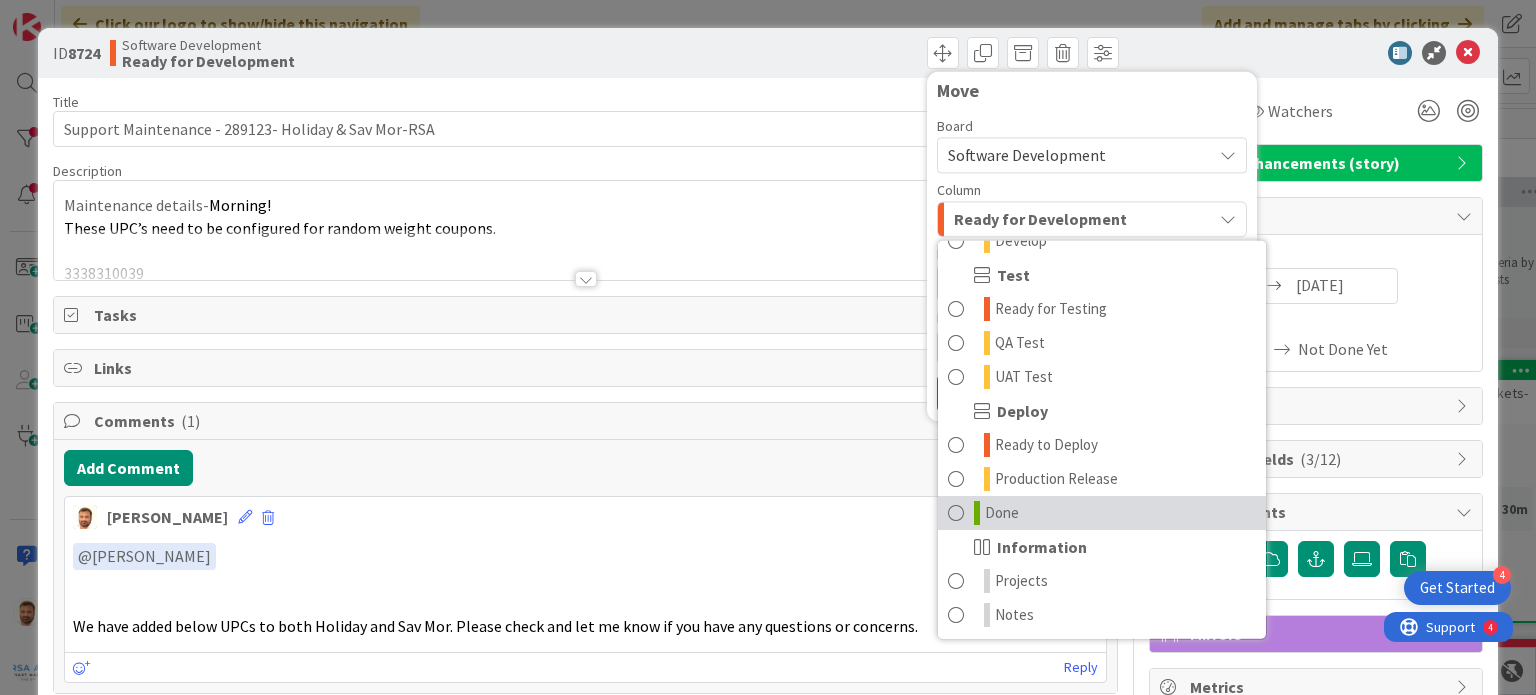 click on "Done" at bounding box center (1002, 513) 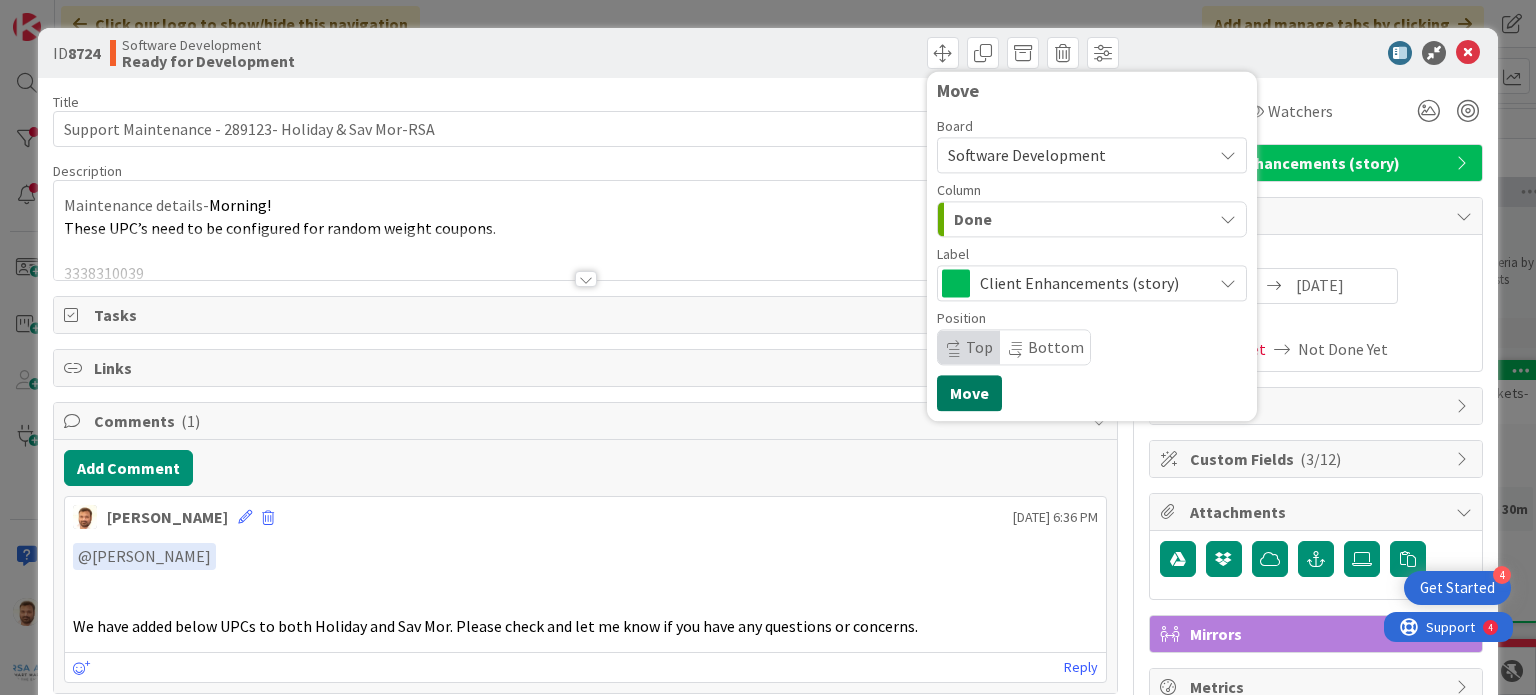 click on "Move" at bounding box center [969, 393] 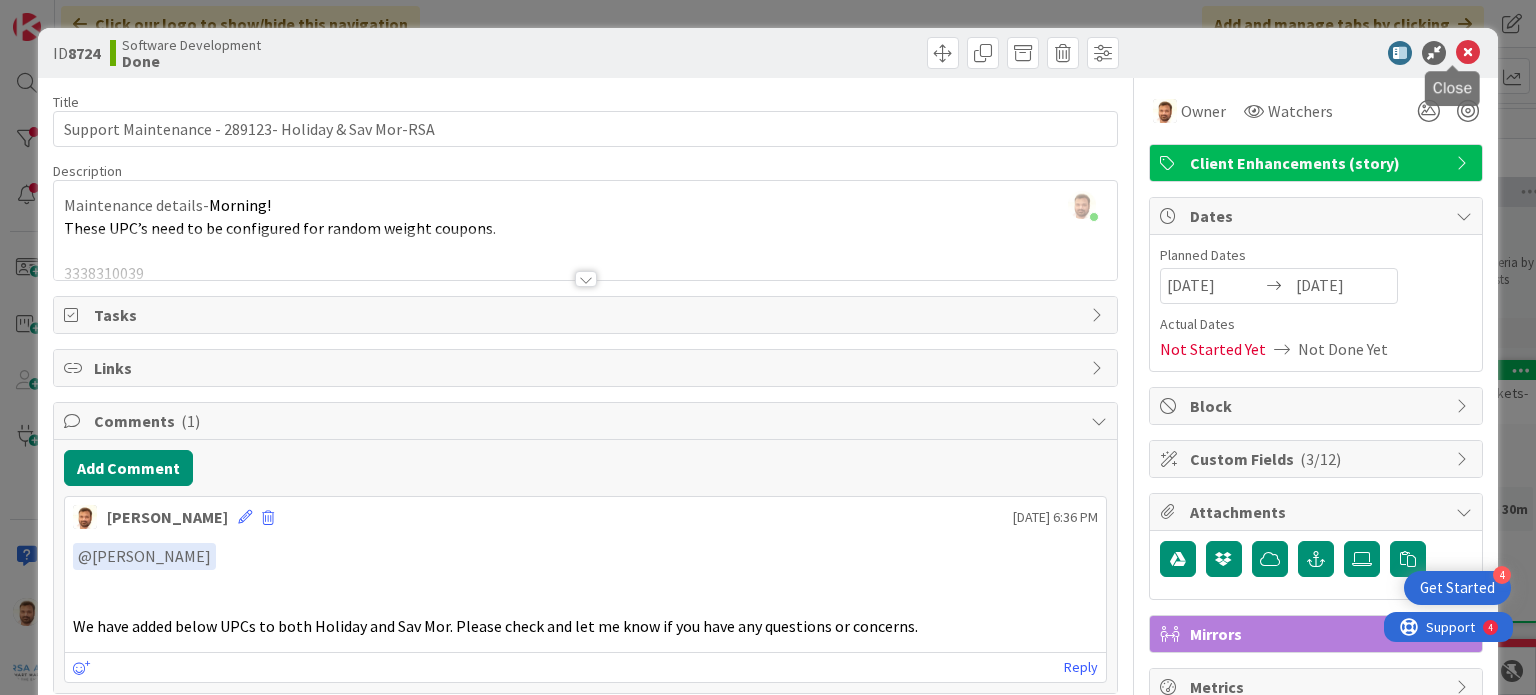 click at bounding box center (1468, 53) 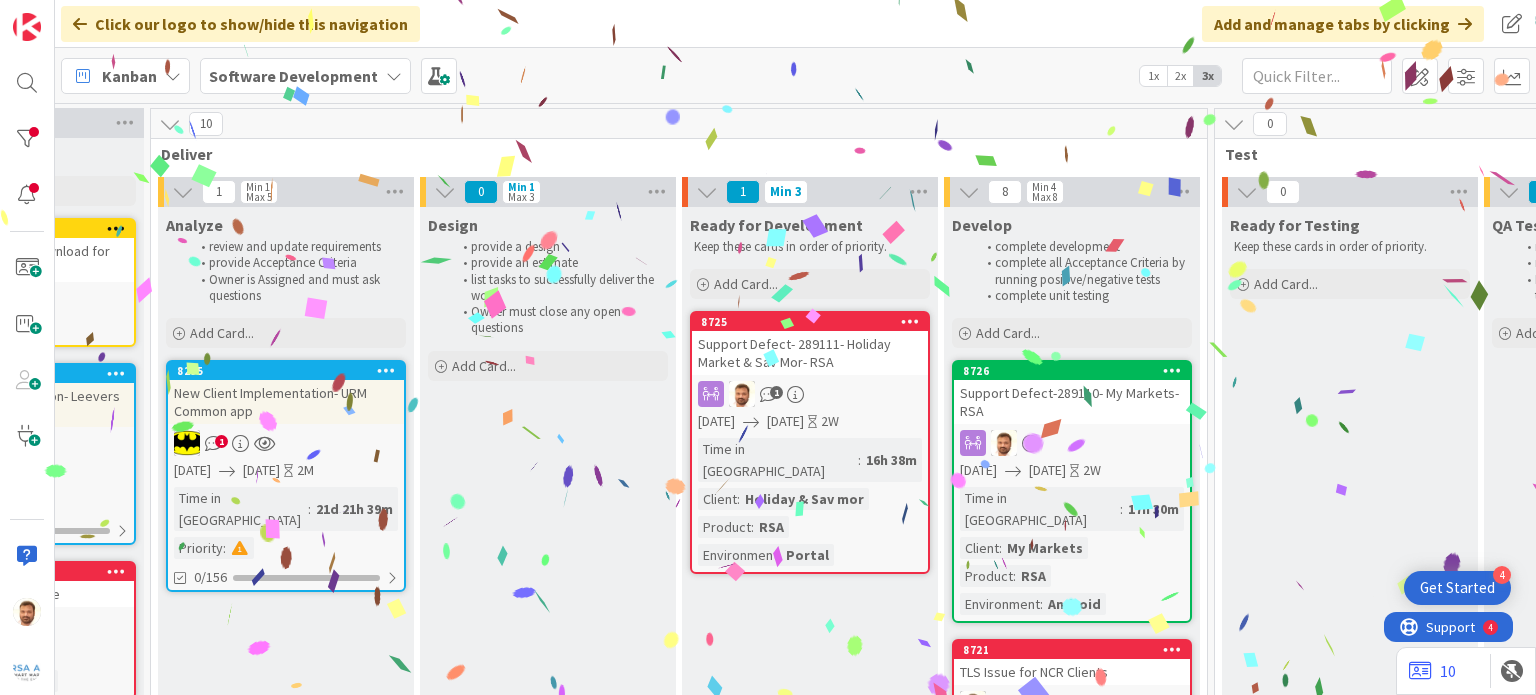 scroll, scrollTop: 0, scrollLeft: 994, axis: horizontal 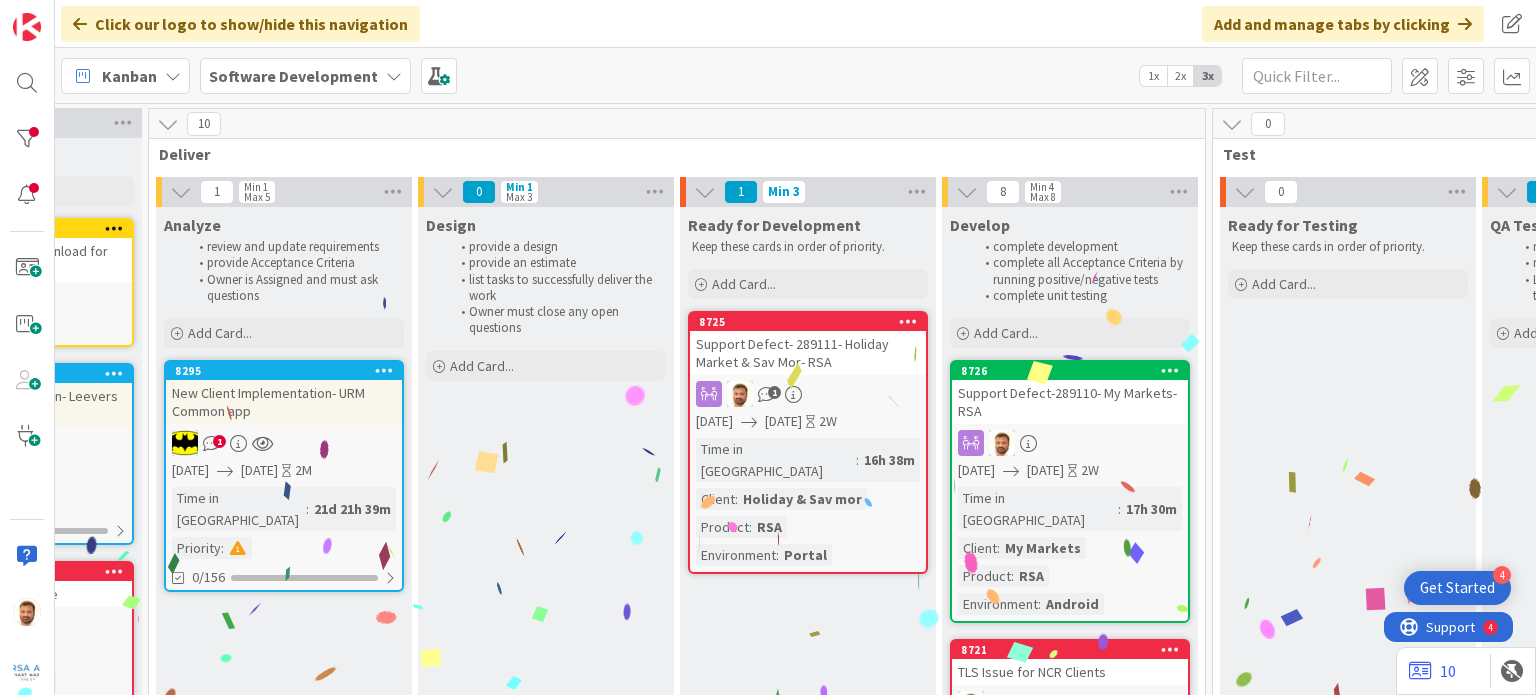 click on "Support Defect-289110- My Markets- RSA" at bounding box center [1070, 402] 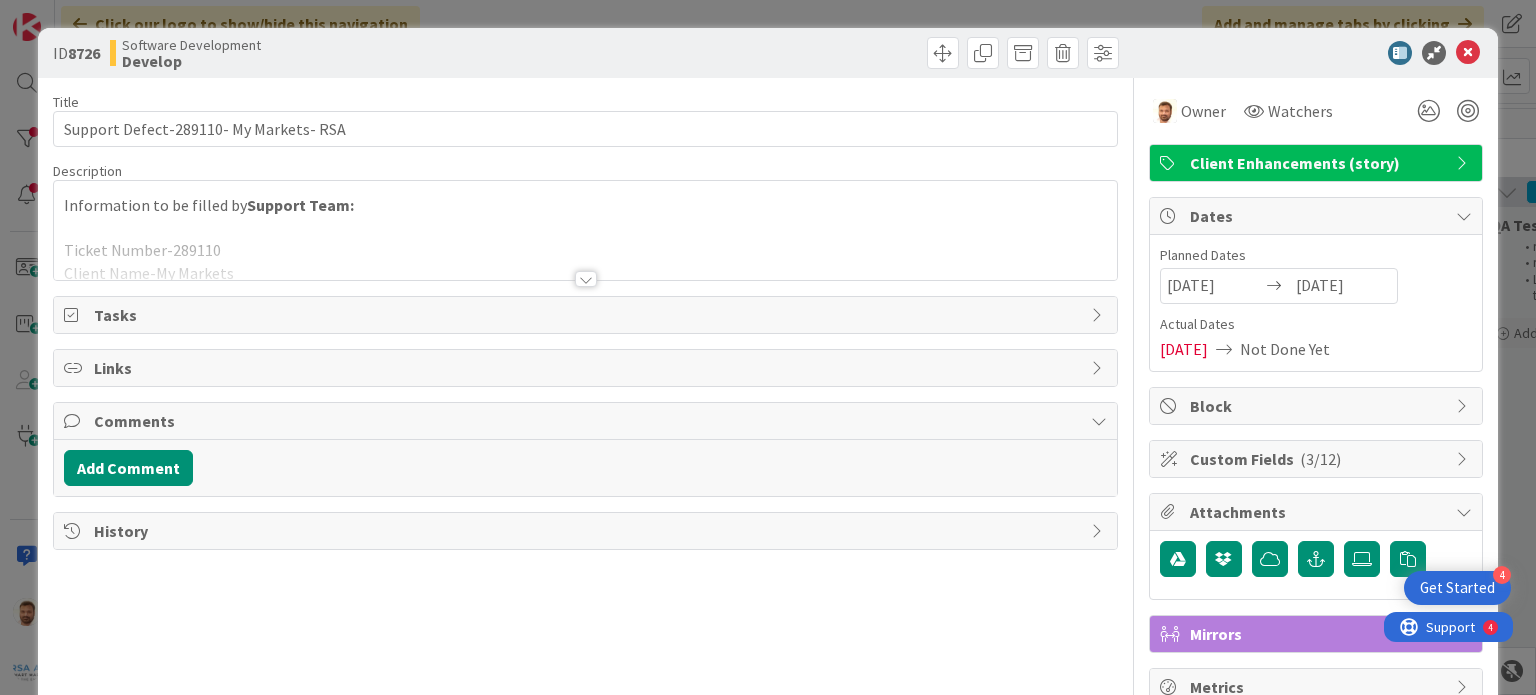 scroll, scrollTop: 0, scrollLeft: 0, axis: both 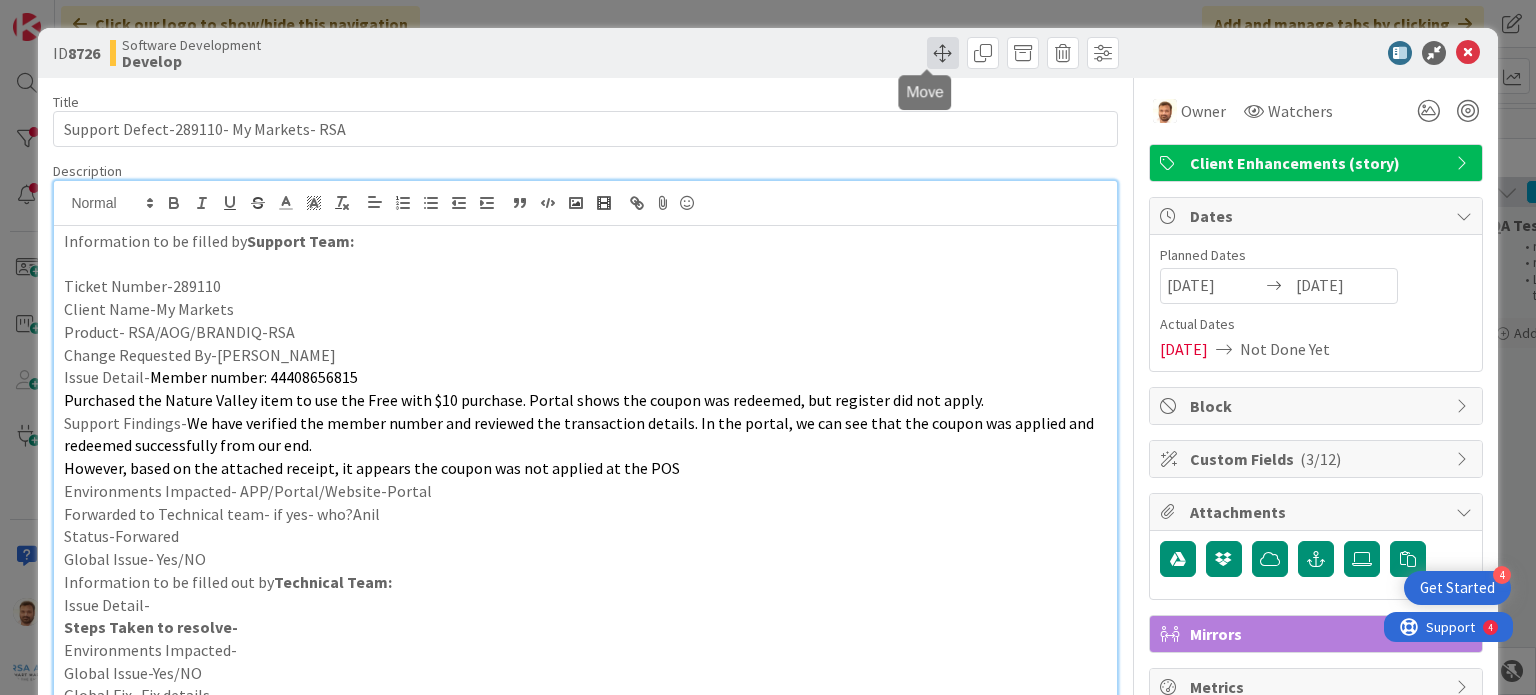 click at bounding box center (943, 53) 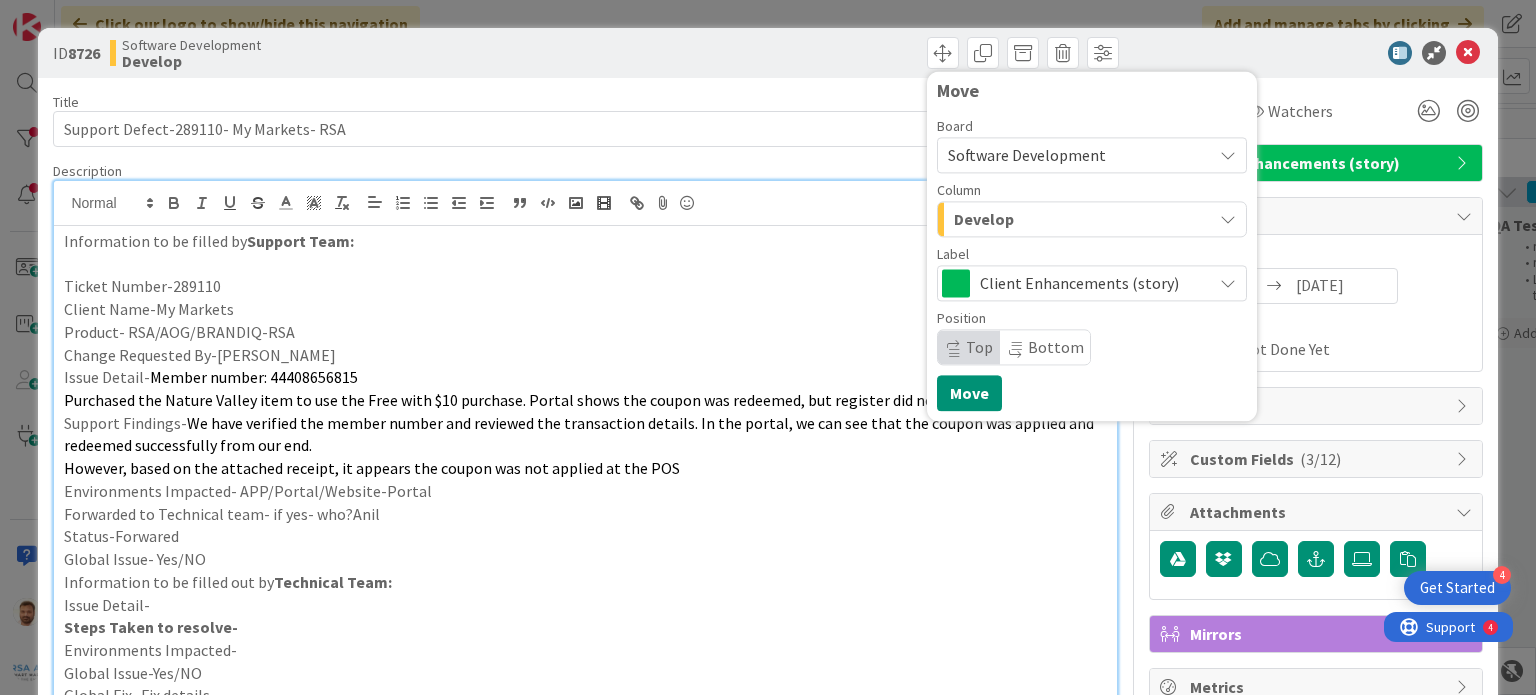 click on "Develop" at bounding box center [984, 219] 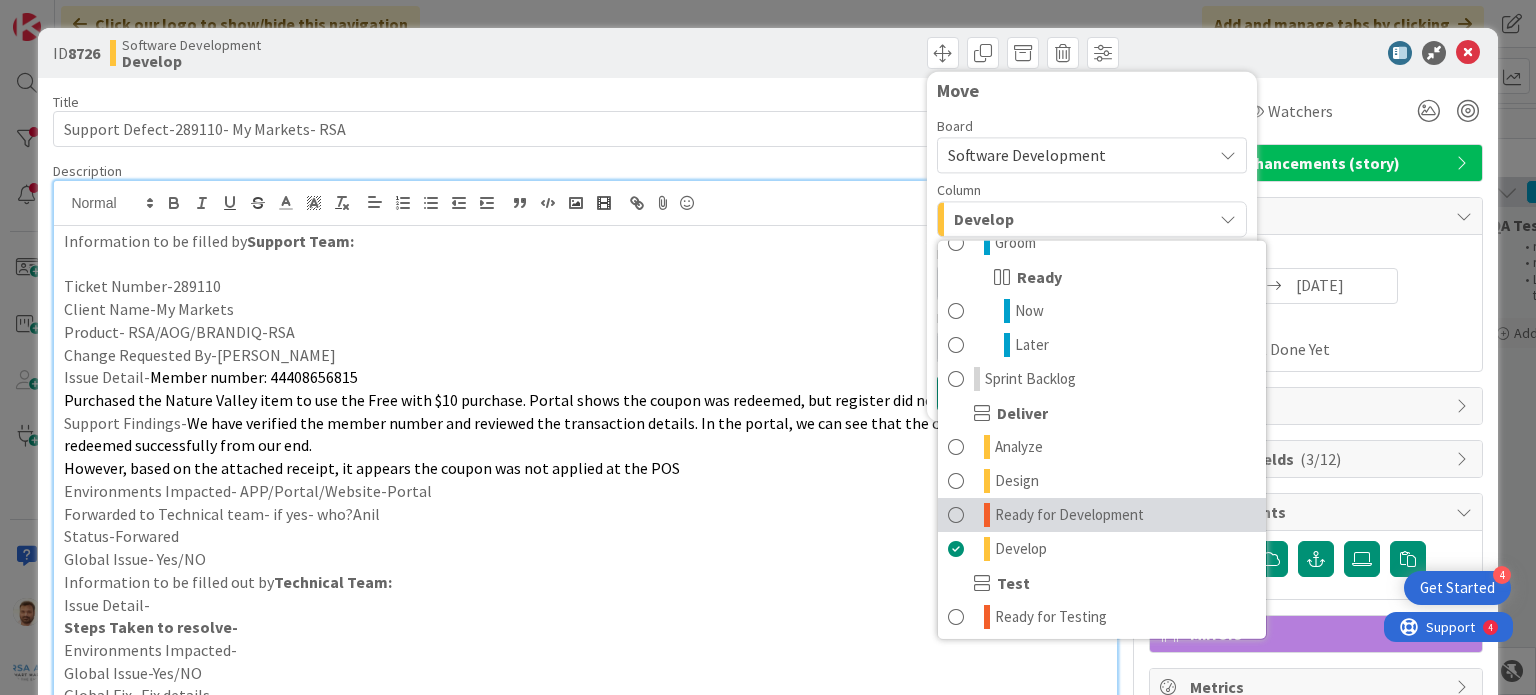 scroll, scrollTop: 92, scrollLeft: 0, axis: vertical 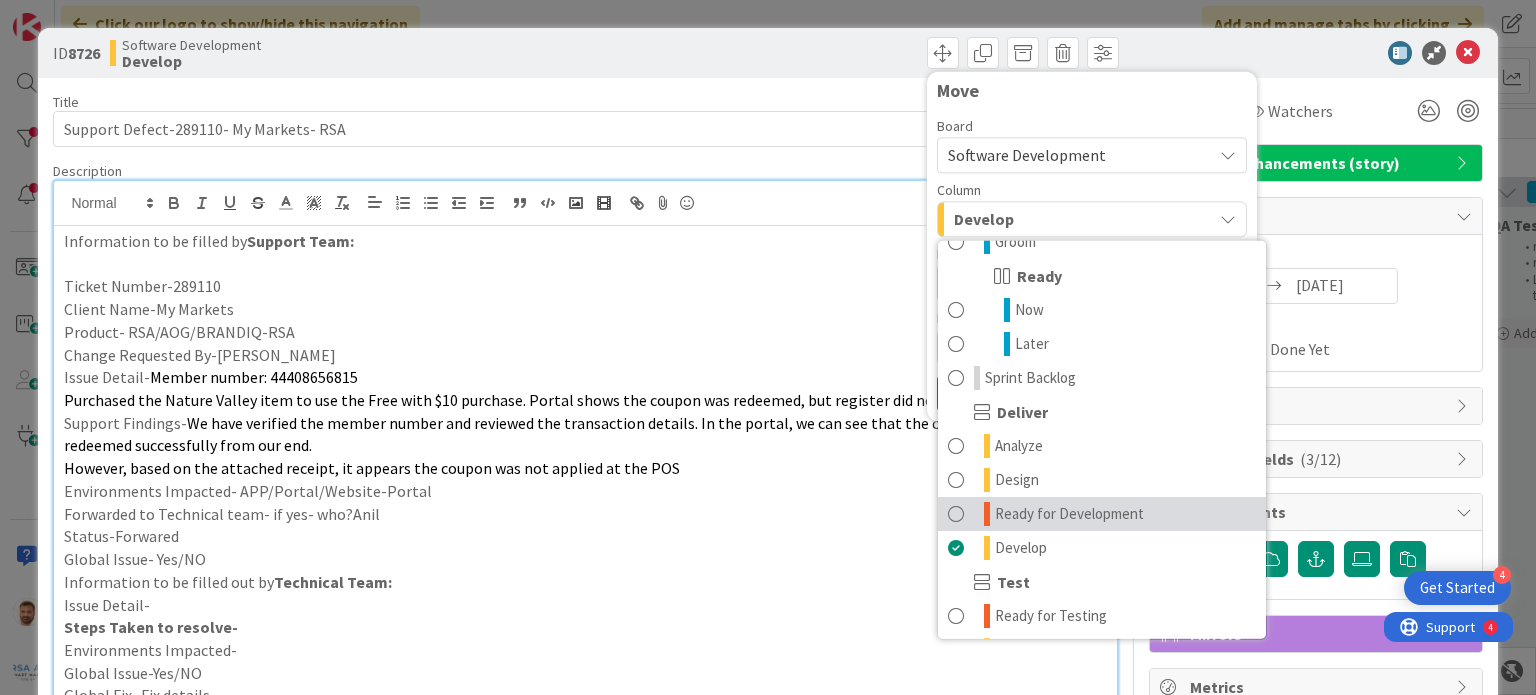 click on "Ready for Development" at bounding box center (1069, 514) 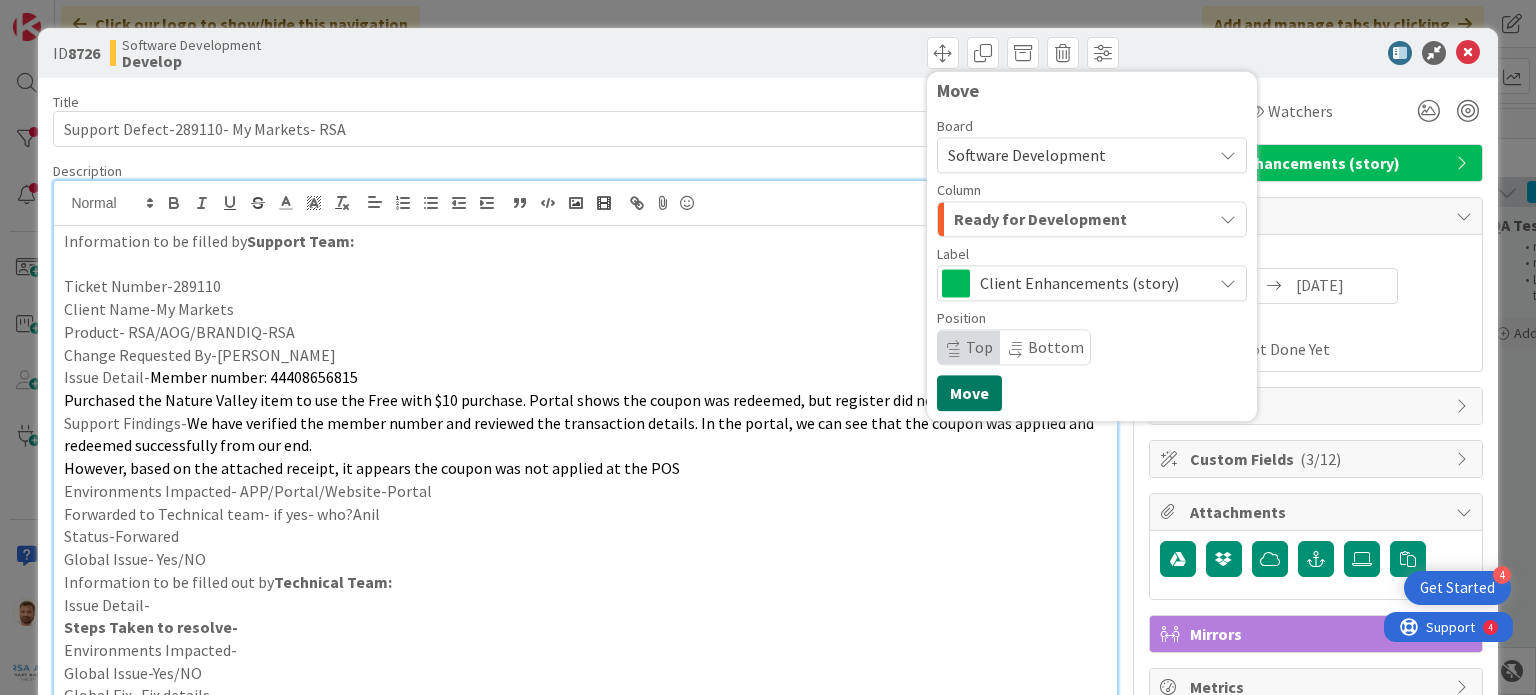click on "Move" at bounding box center [969, 393] 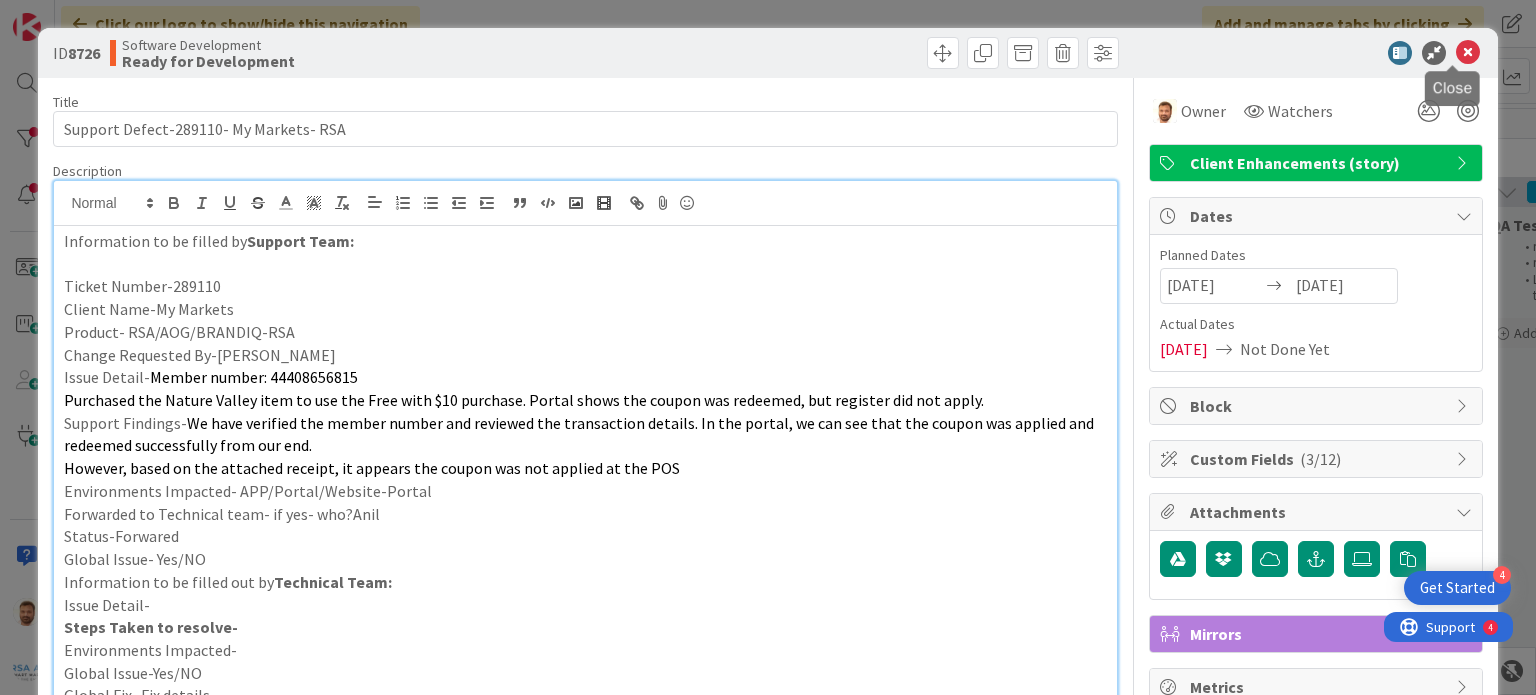 click at bounding box center [1468, 53] 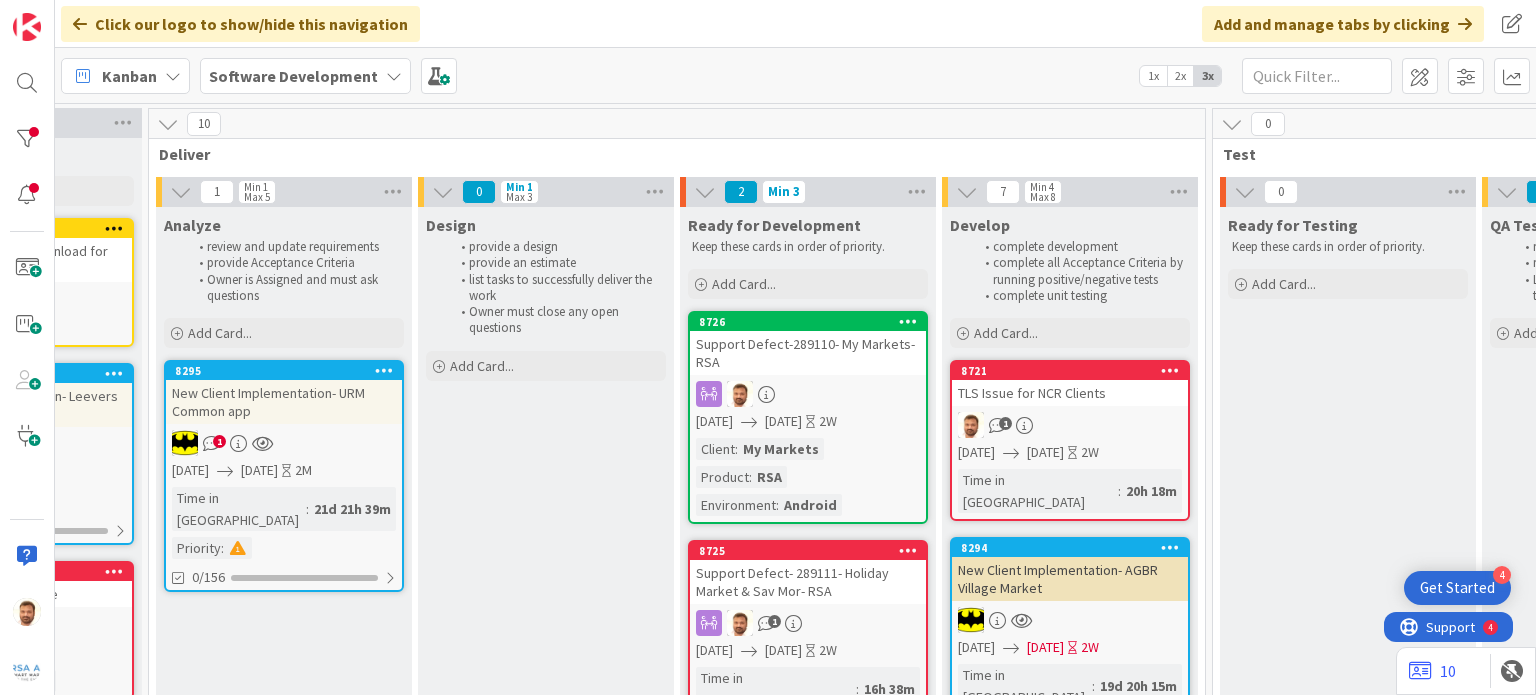 scroll, scrollTop: 0, scrollLeft: 0, axis: both 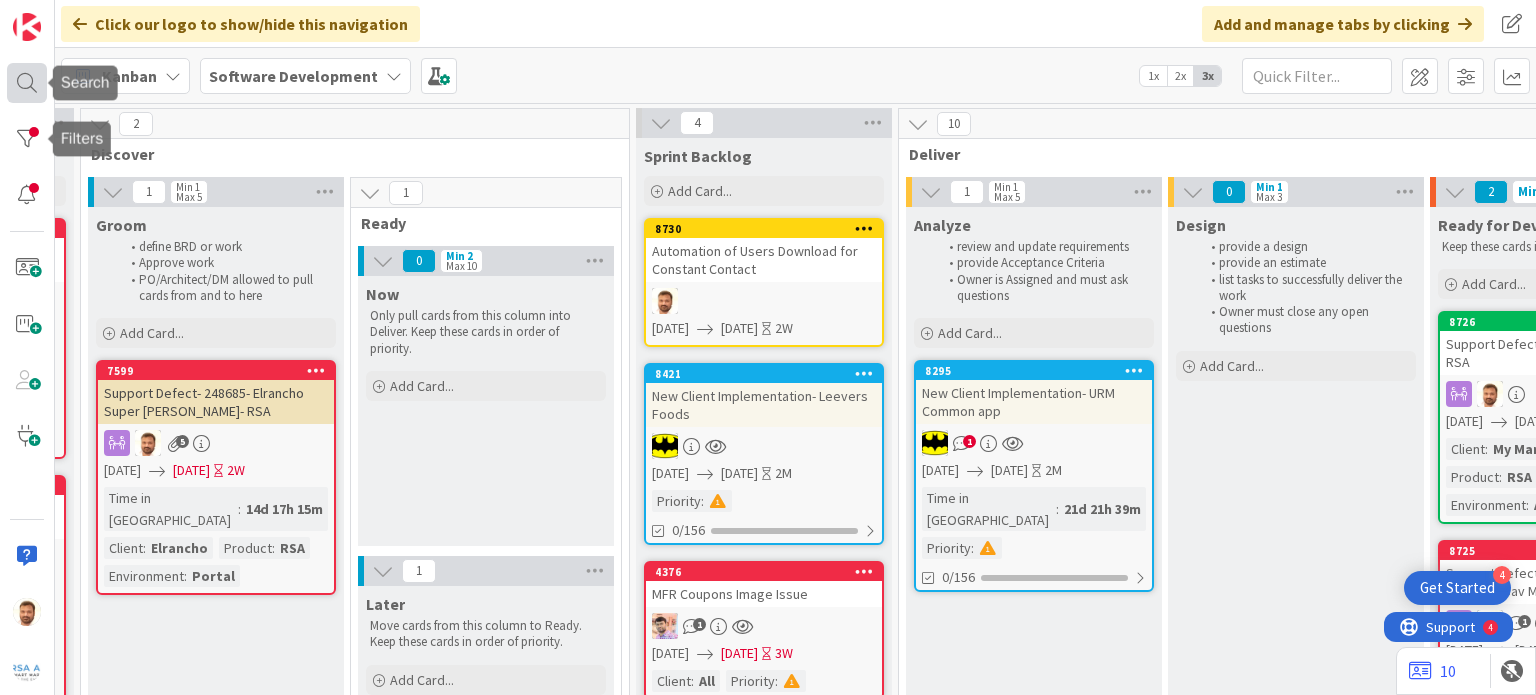 click at bounding box center [27, 83] 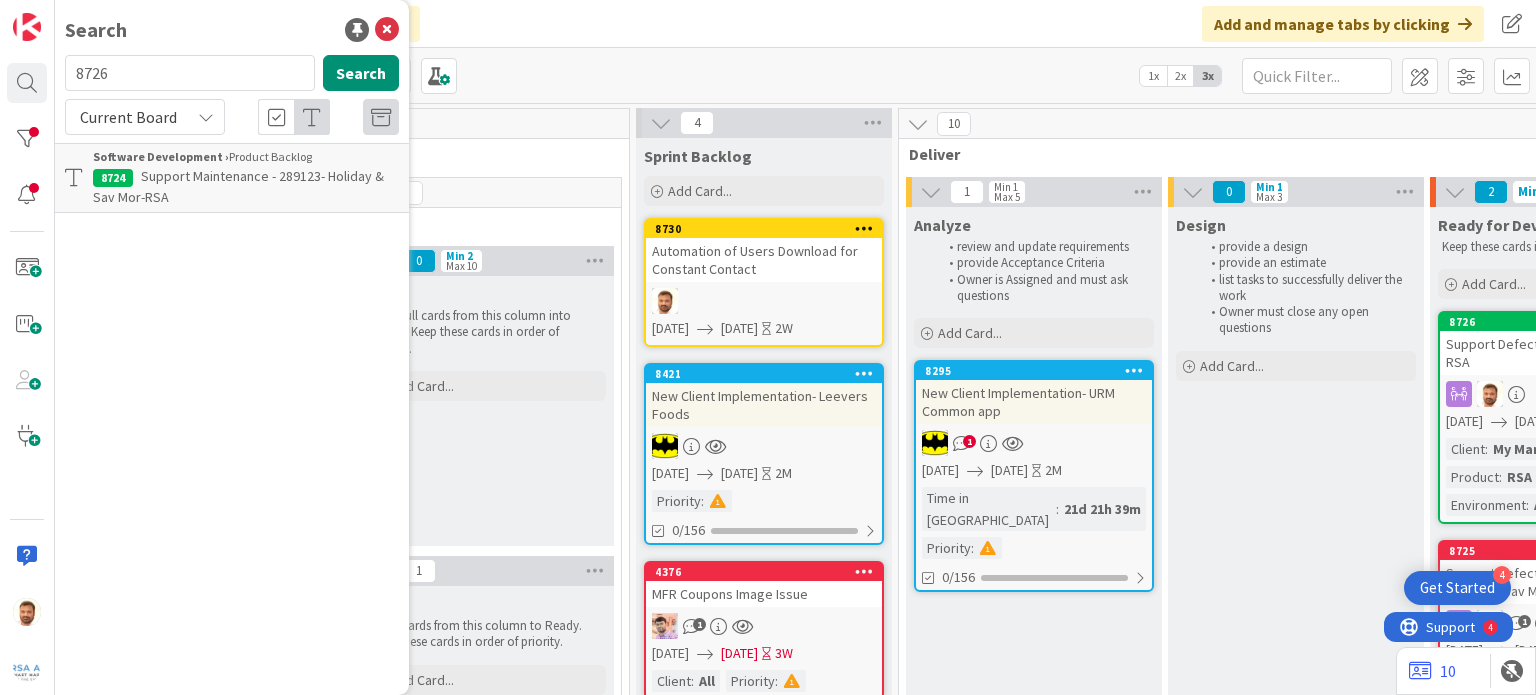 type on "8726" 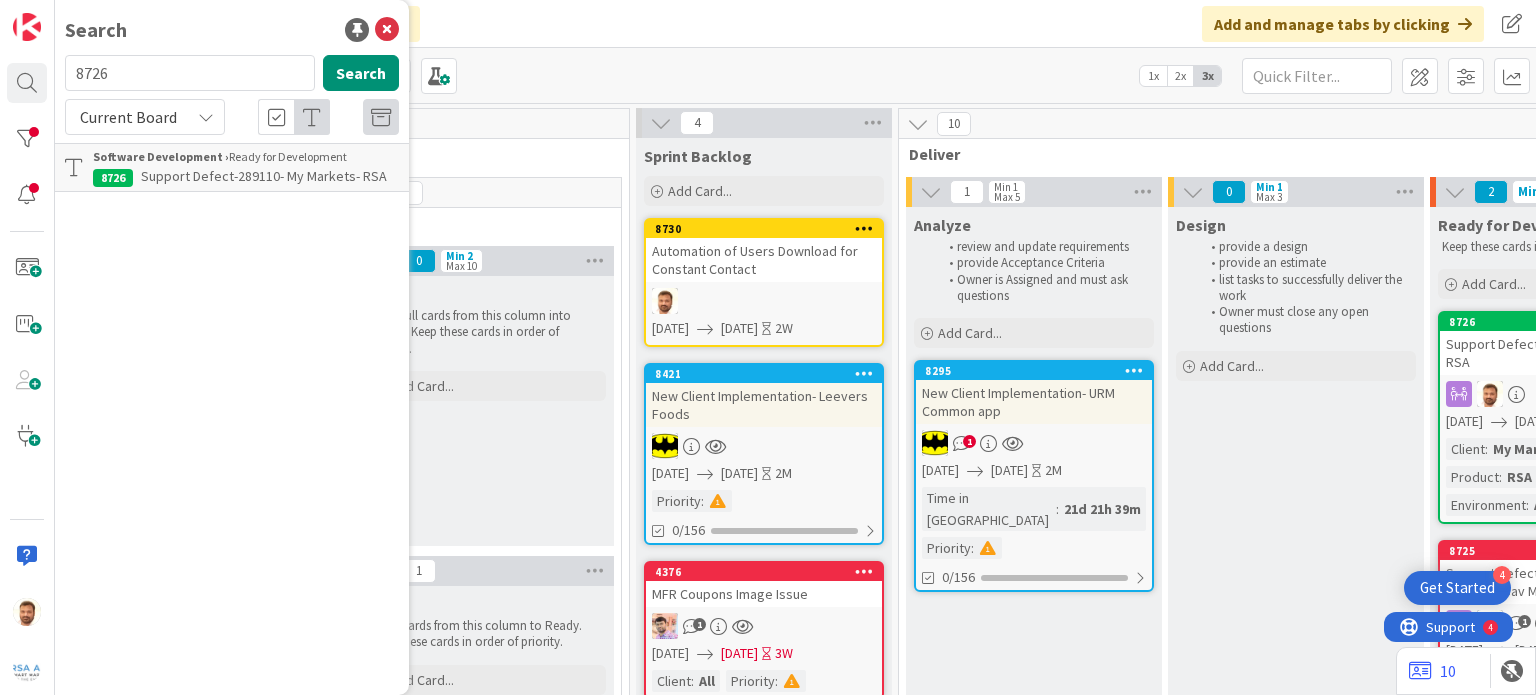 click on "Support Defect-289110- My Markets- RSA" at bounding box center [264, 176] 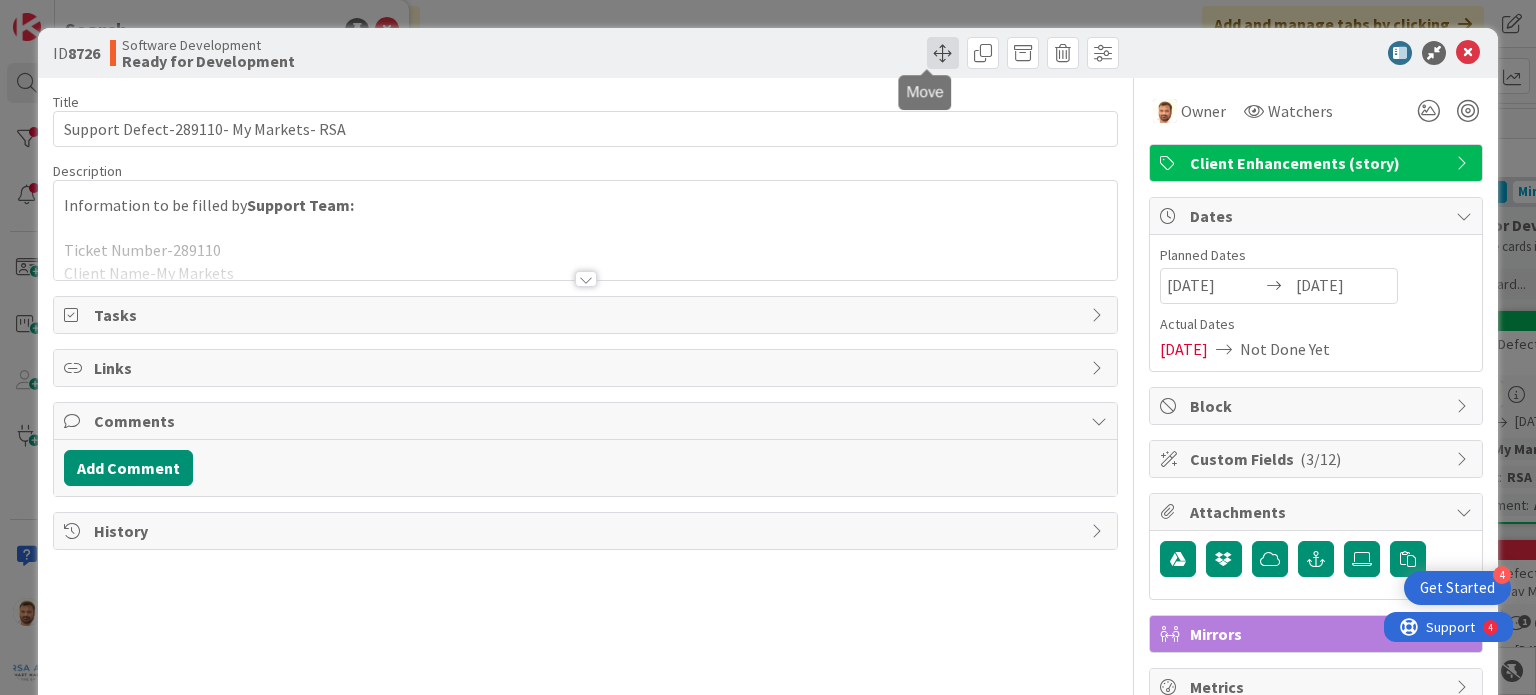 click at bounding box center (943, 53) 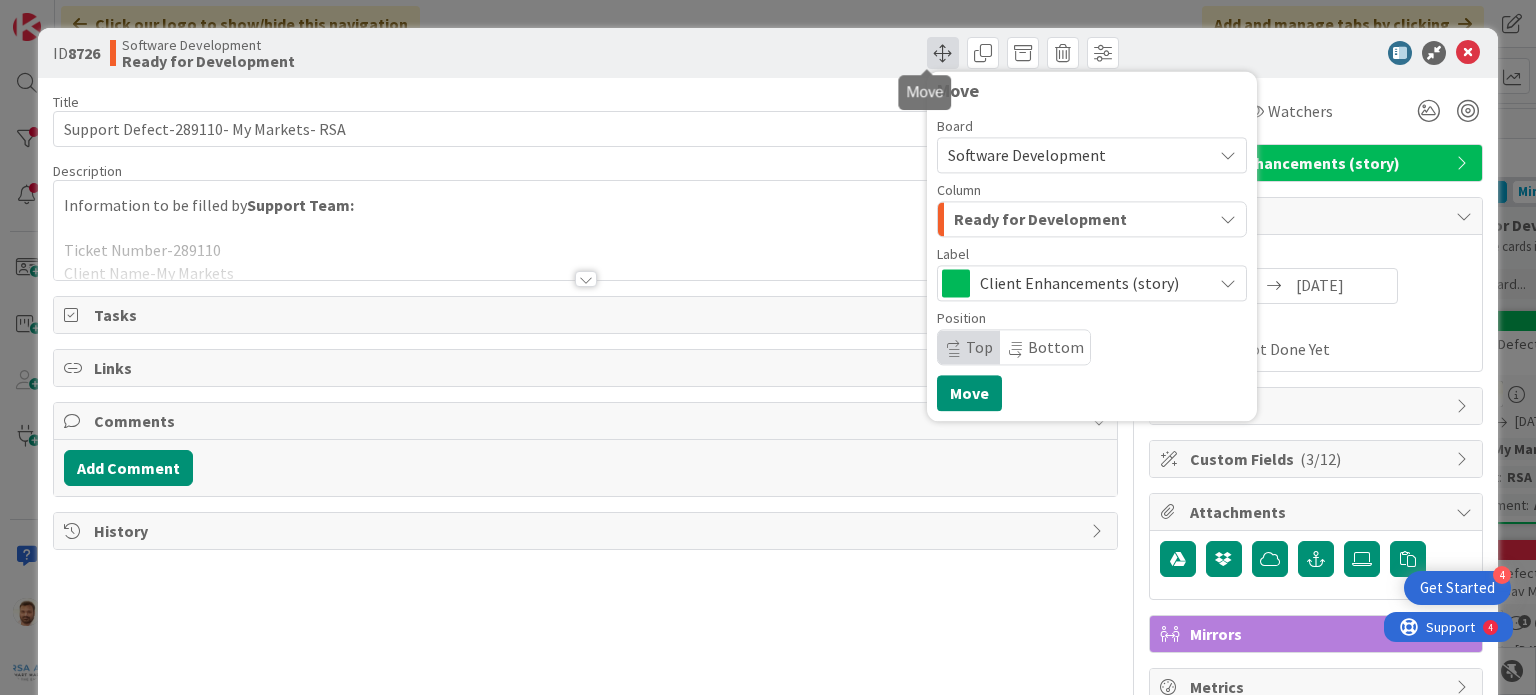 scroll, scrollTop: 0, scrollLeft: 0, axis: both 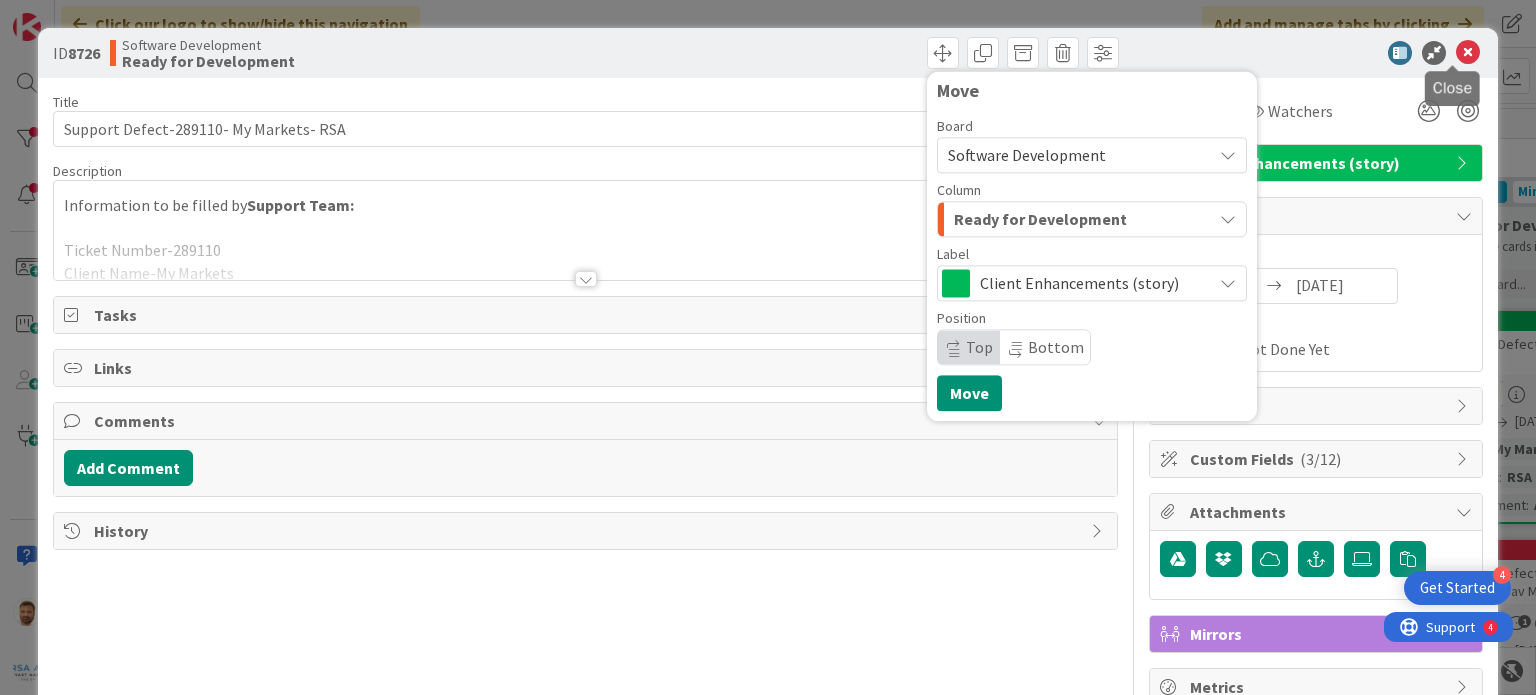 click at bounding box center (1468, 53) 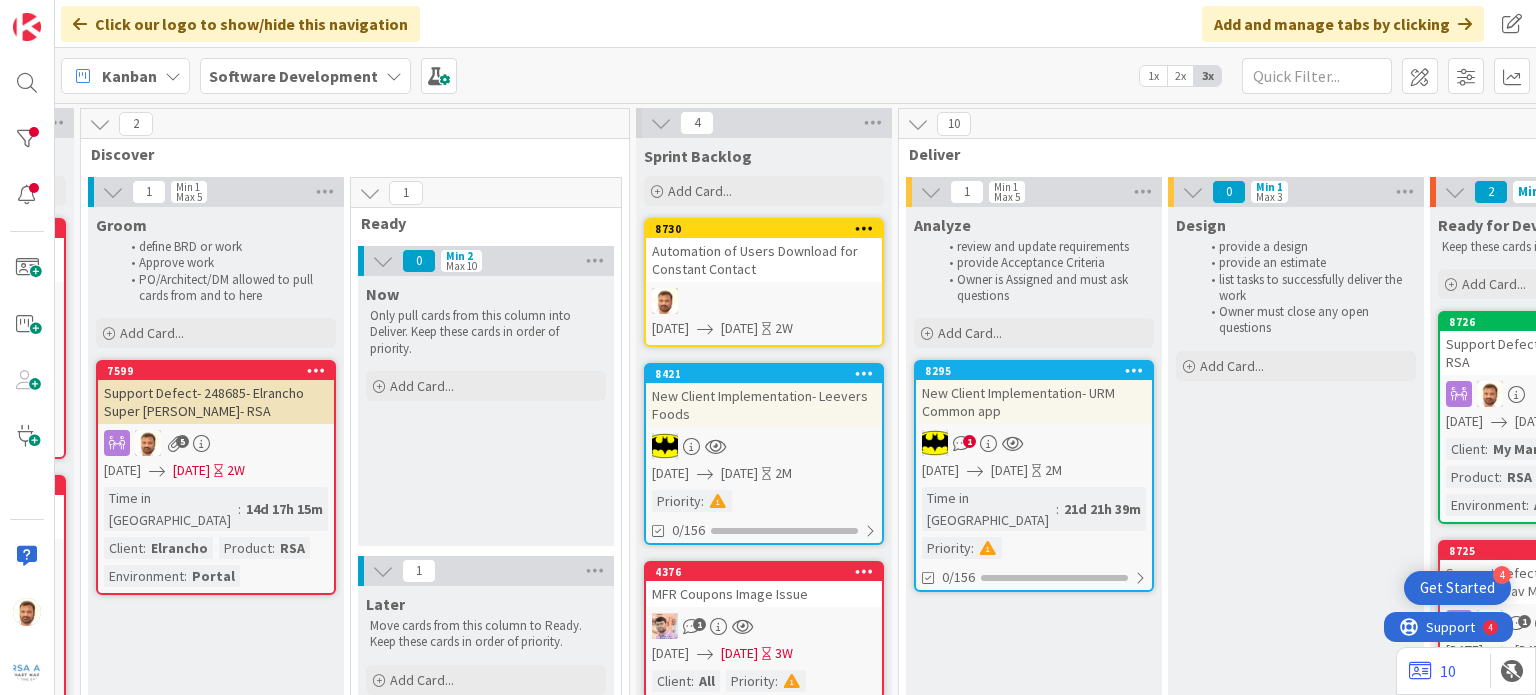 scroll, scrollTop: 0, scrollLeft: 0, axis: both 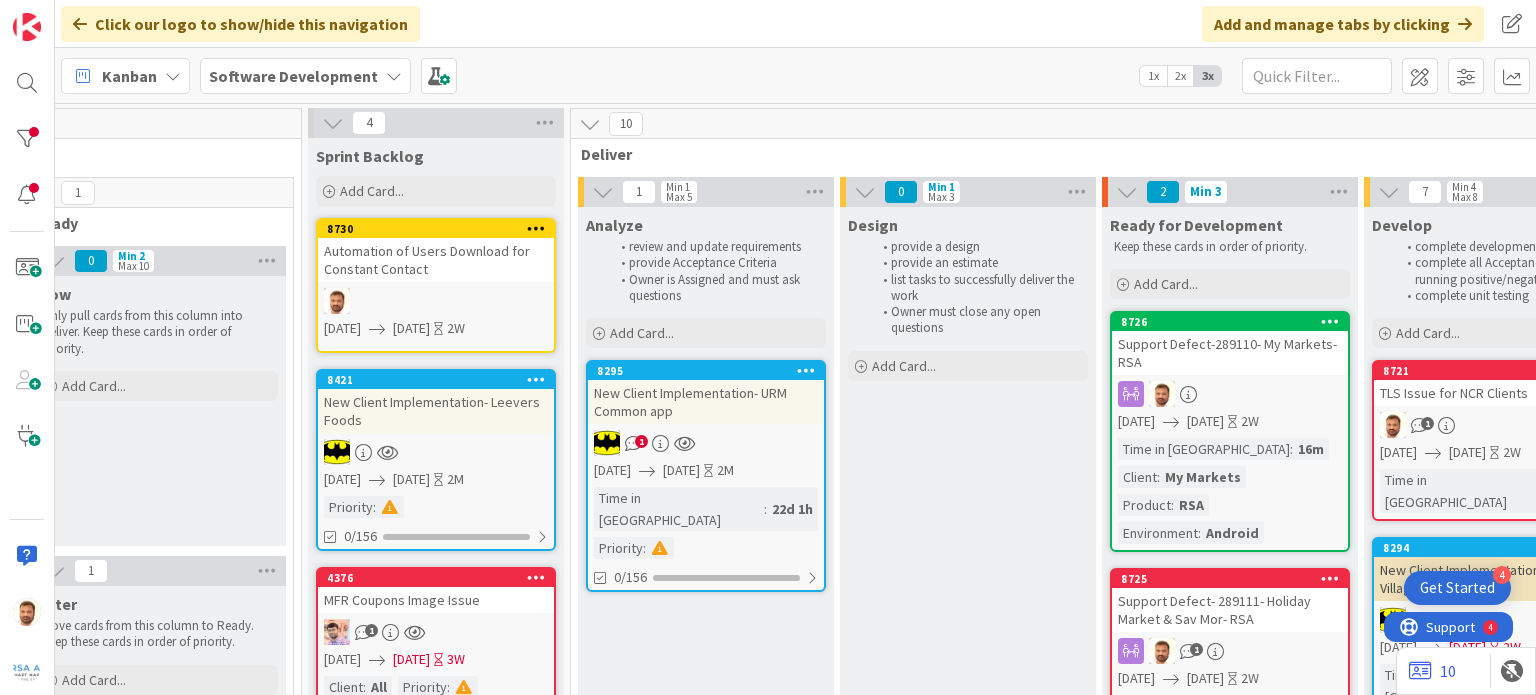 click on "Support Defect-289110- My Markets- RSA" at bounding box center (1230, 353) 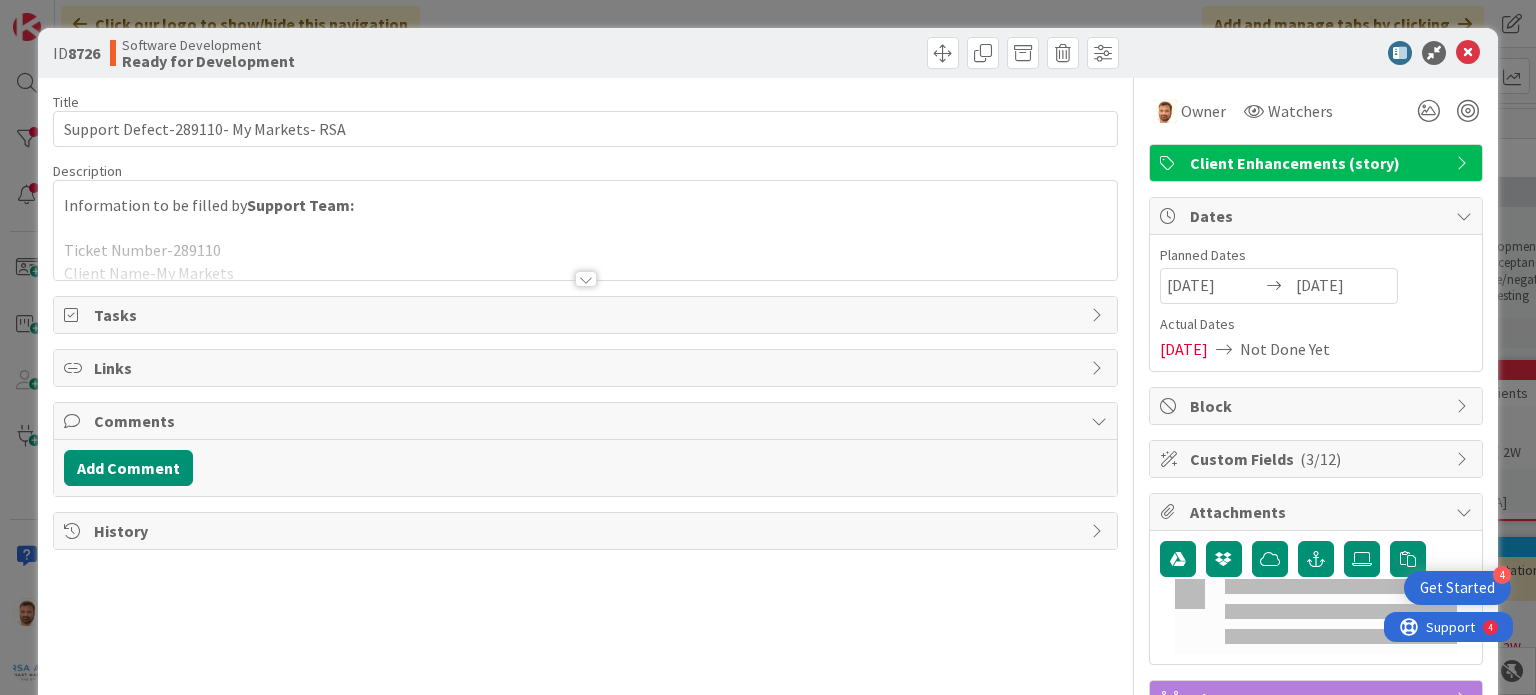 scroll, scrollTop: 0, scrollLeft: 0, axis: both 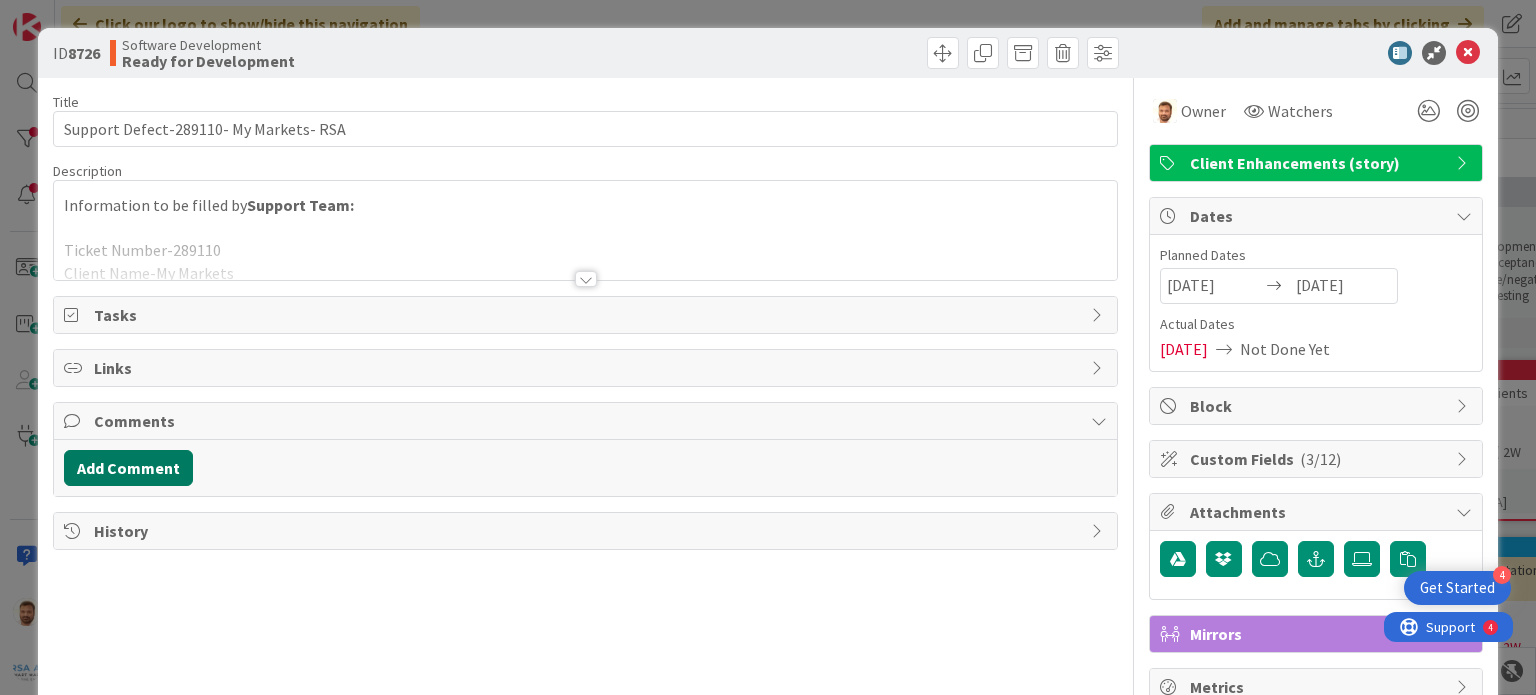 click on "Add Comment" at bounding box center (128, 468) 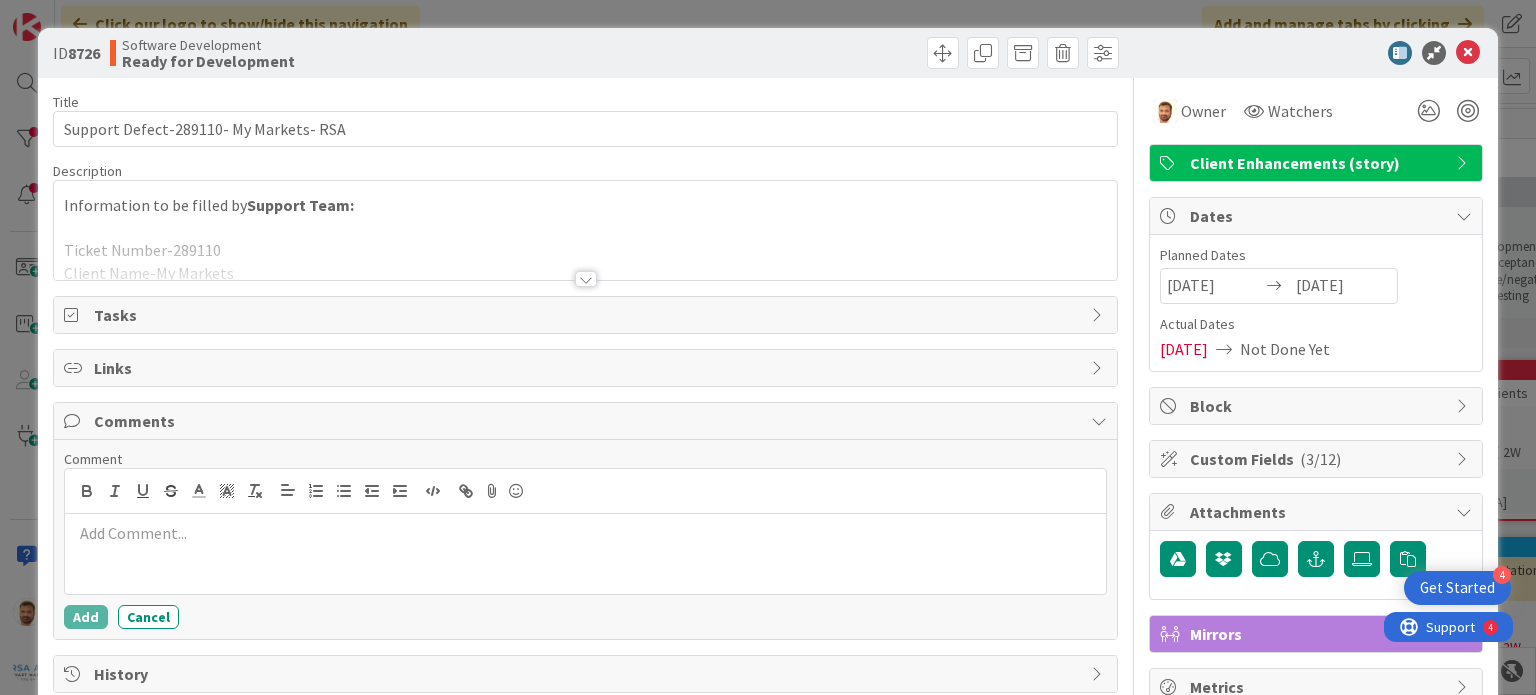 click at bounding box center (585, 533) 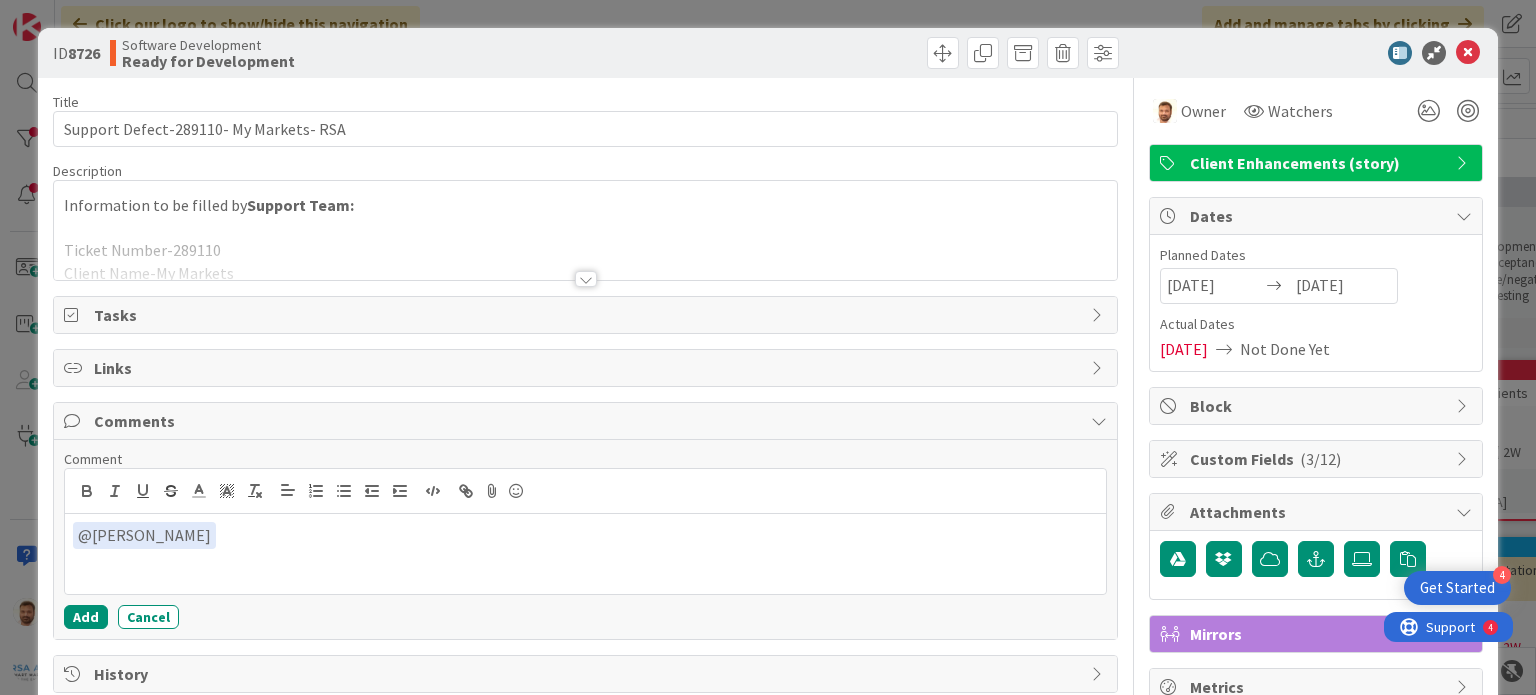 scroll, scrollTop: 0, scrollLeft: 0, axis: both 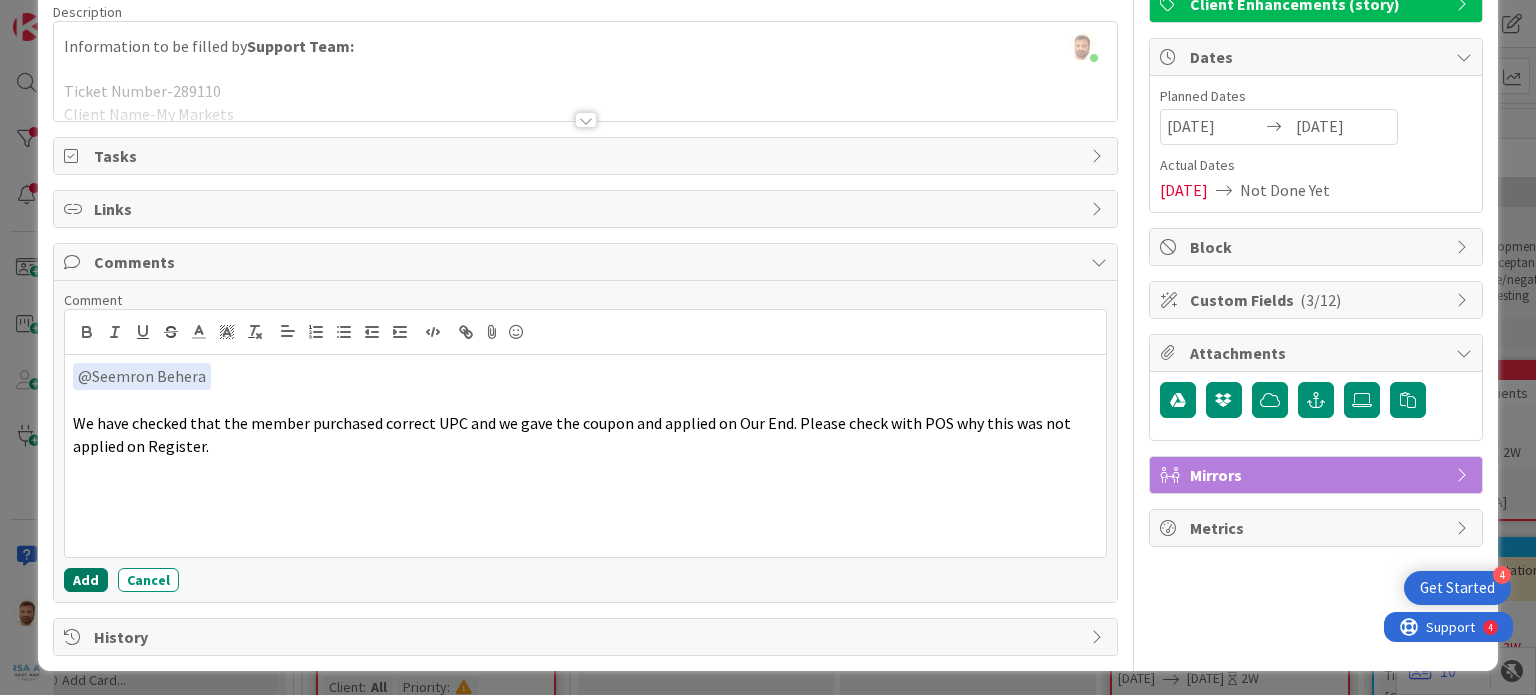 click on "Add" at bounding box center [86, 580] 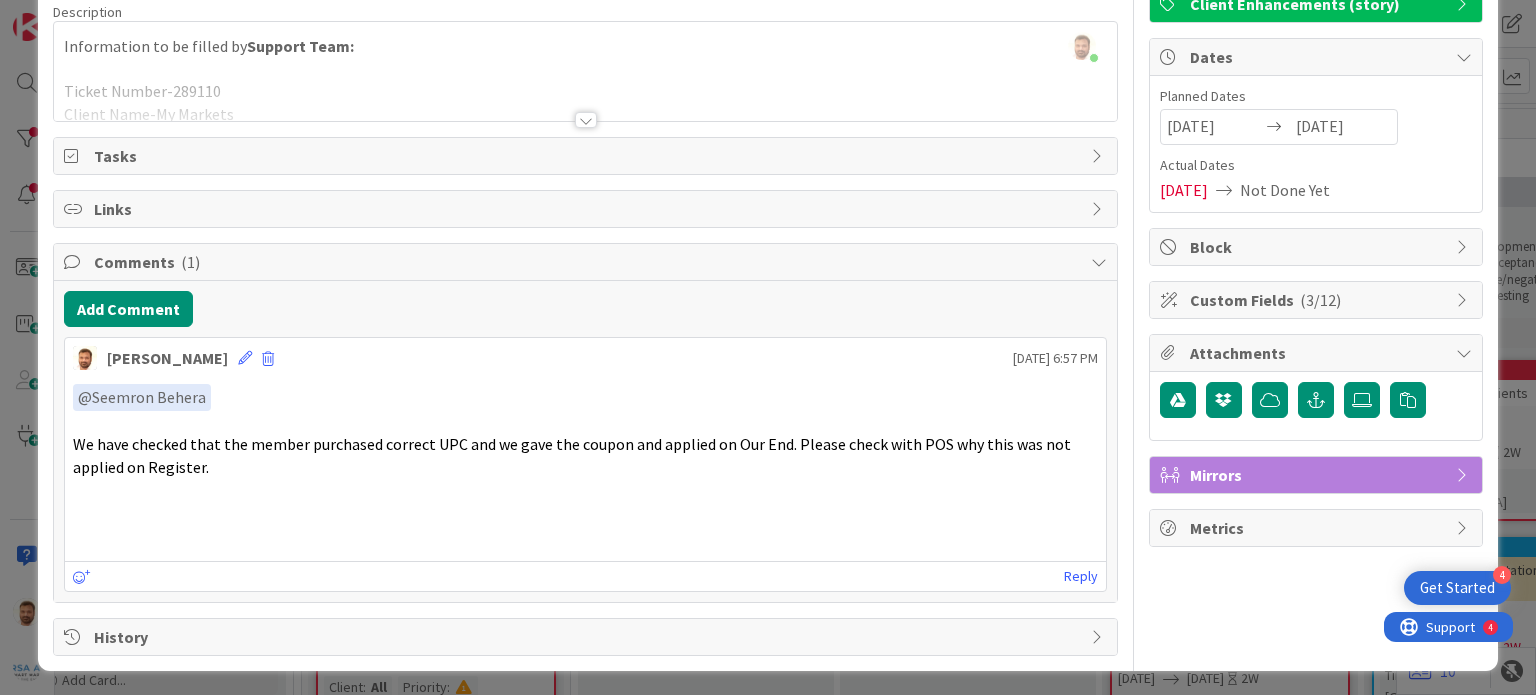 scroll, scrollTop: 0, scrollLeft: 0, axis: both 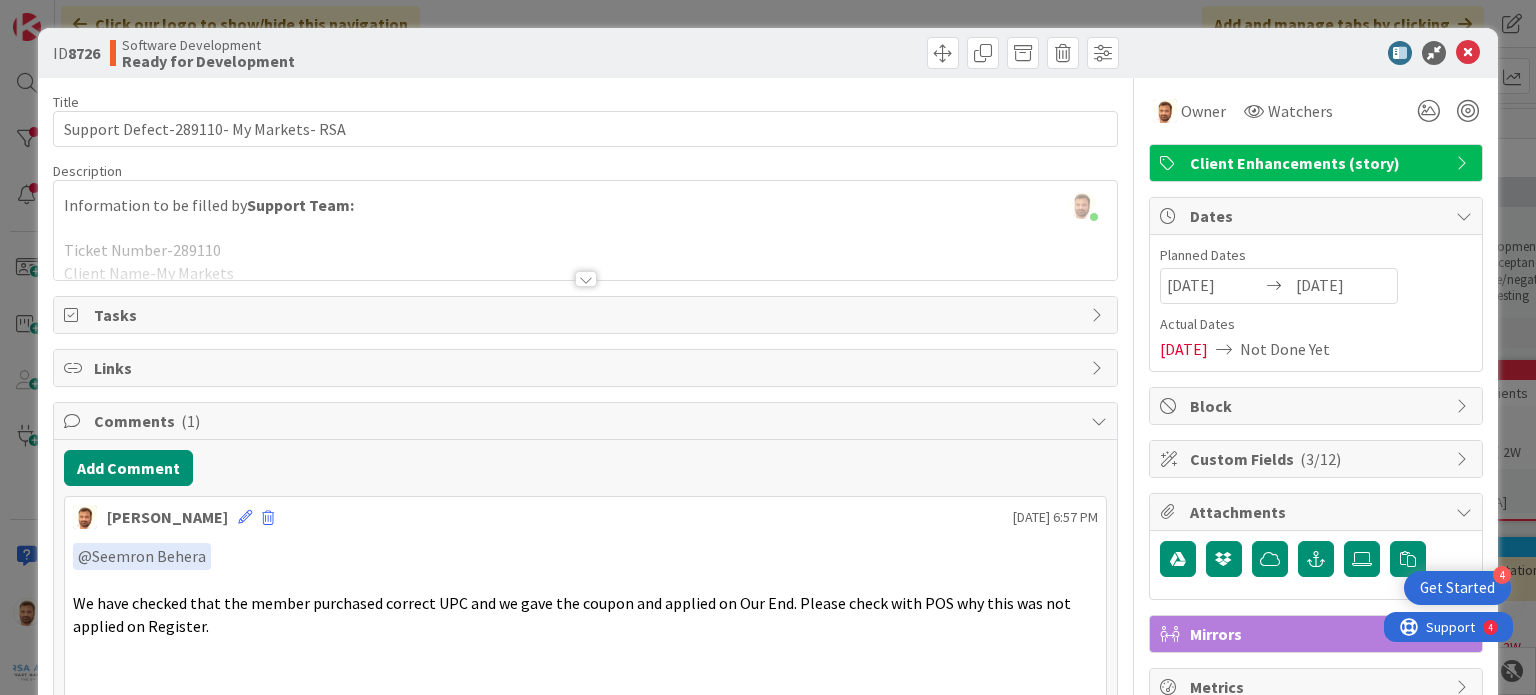 click on "ID  8726 Software Development Ready for Development" at bounding box center (767, 53) 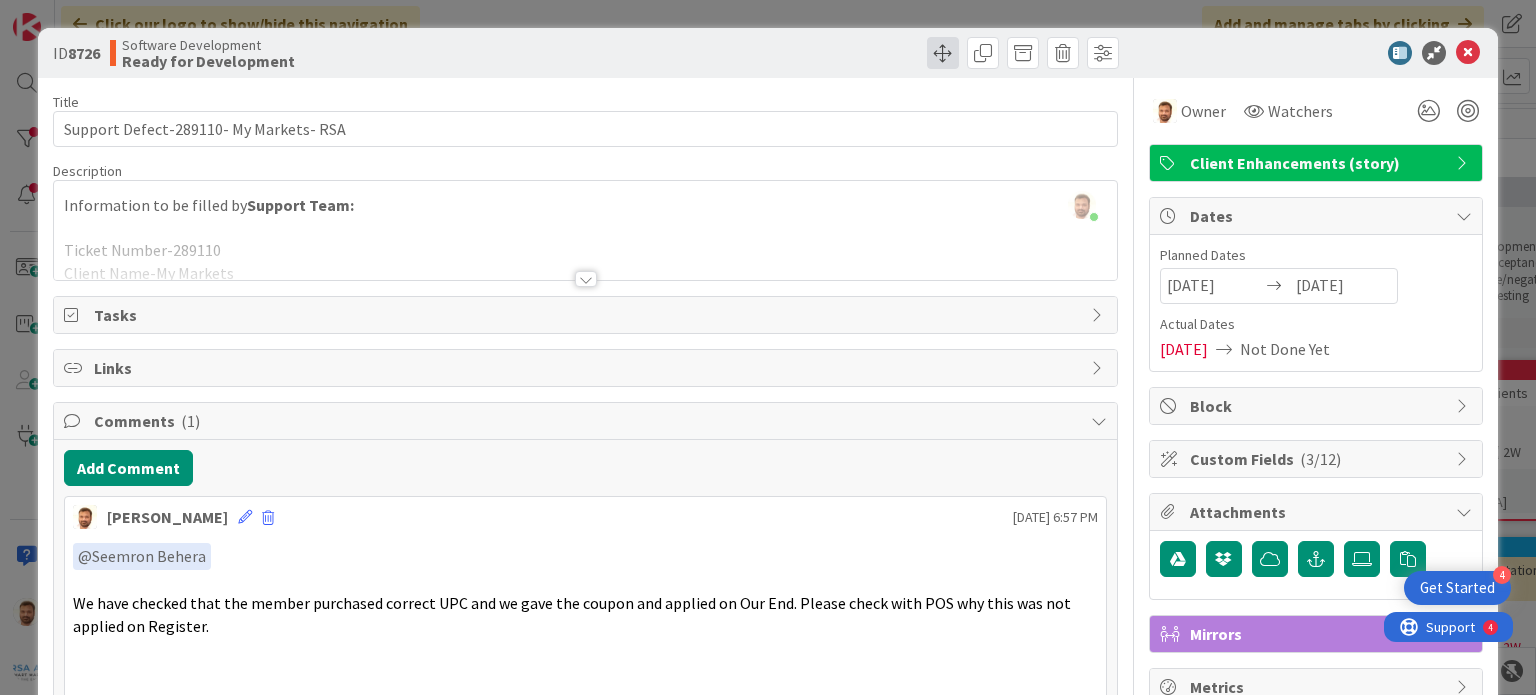 click at bounding box center [943, 53] 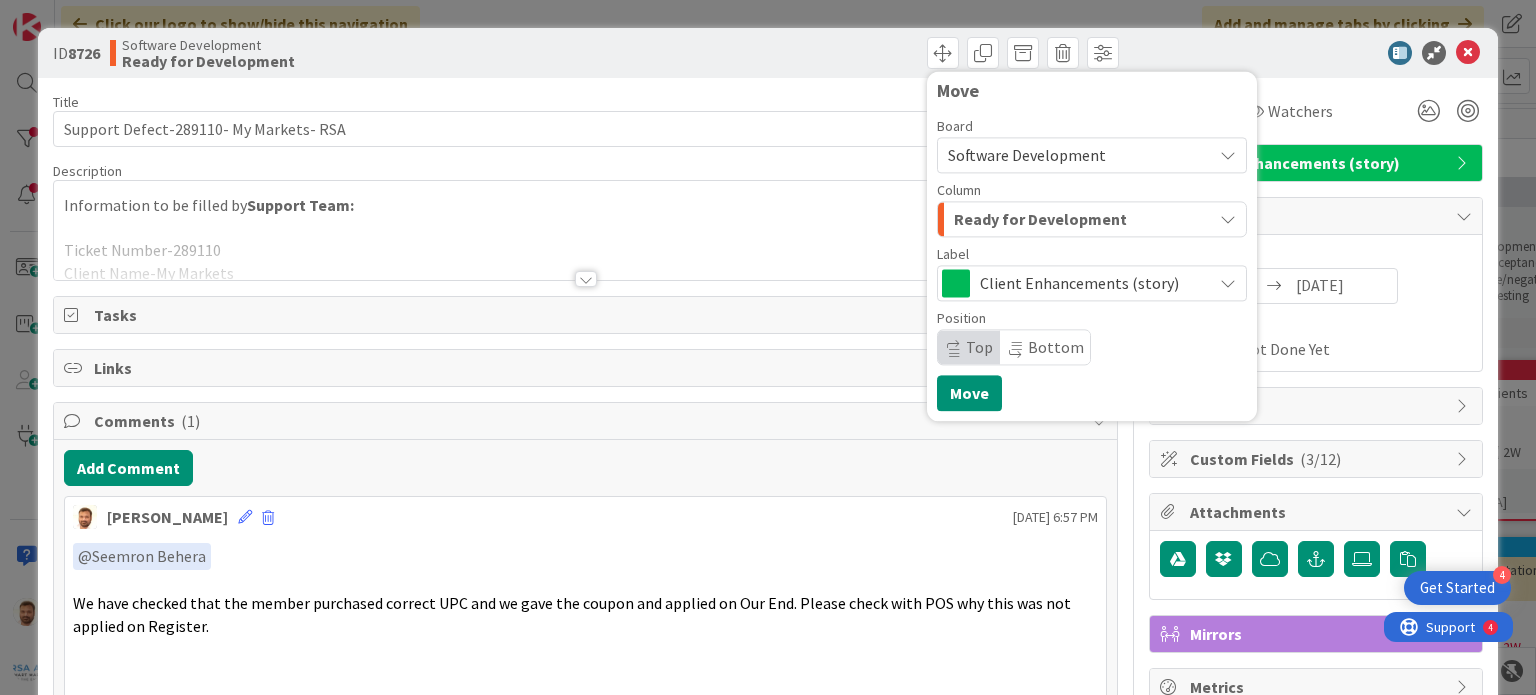 click on "Ready for Development" at bounding box center [1040, 219] 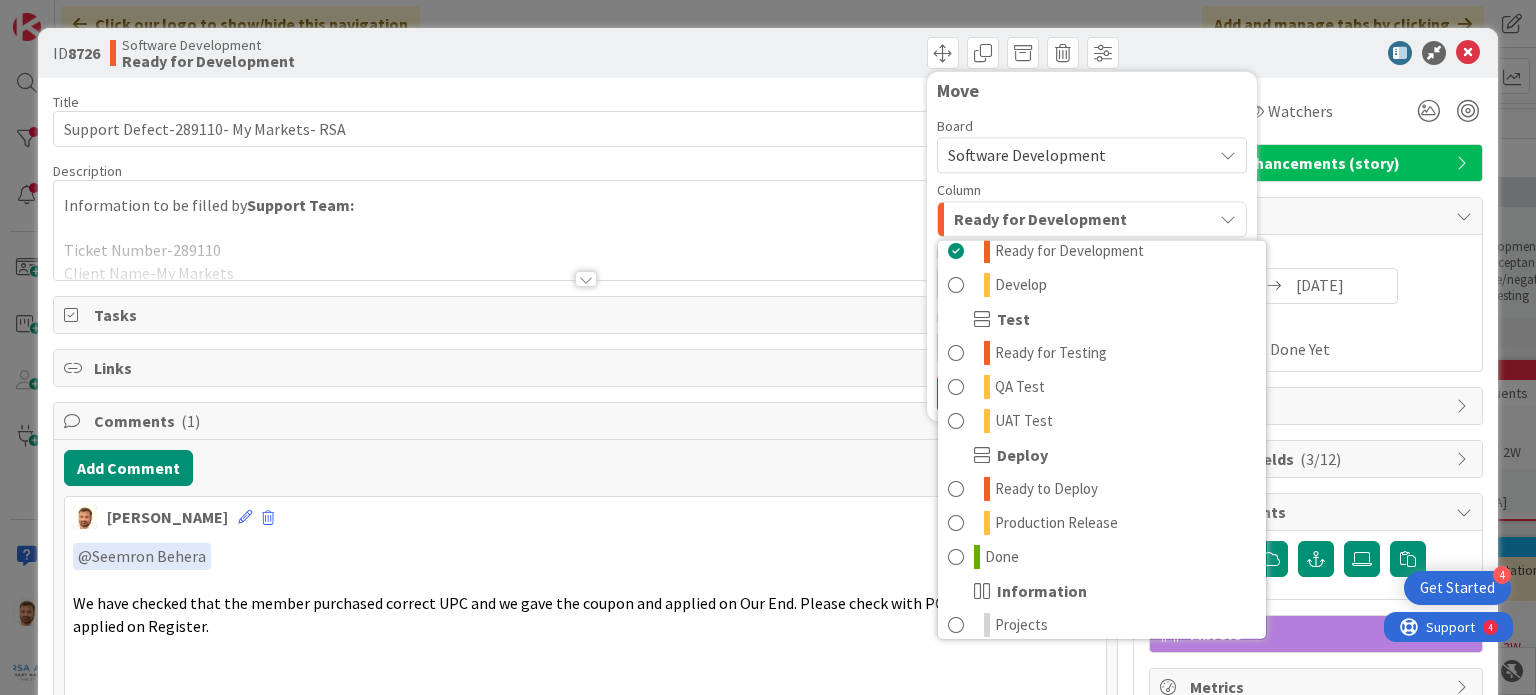 scroll, scrollTop: 356, scrollLeft: 0, axis: vertical 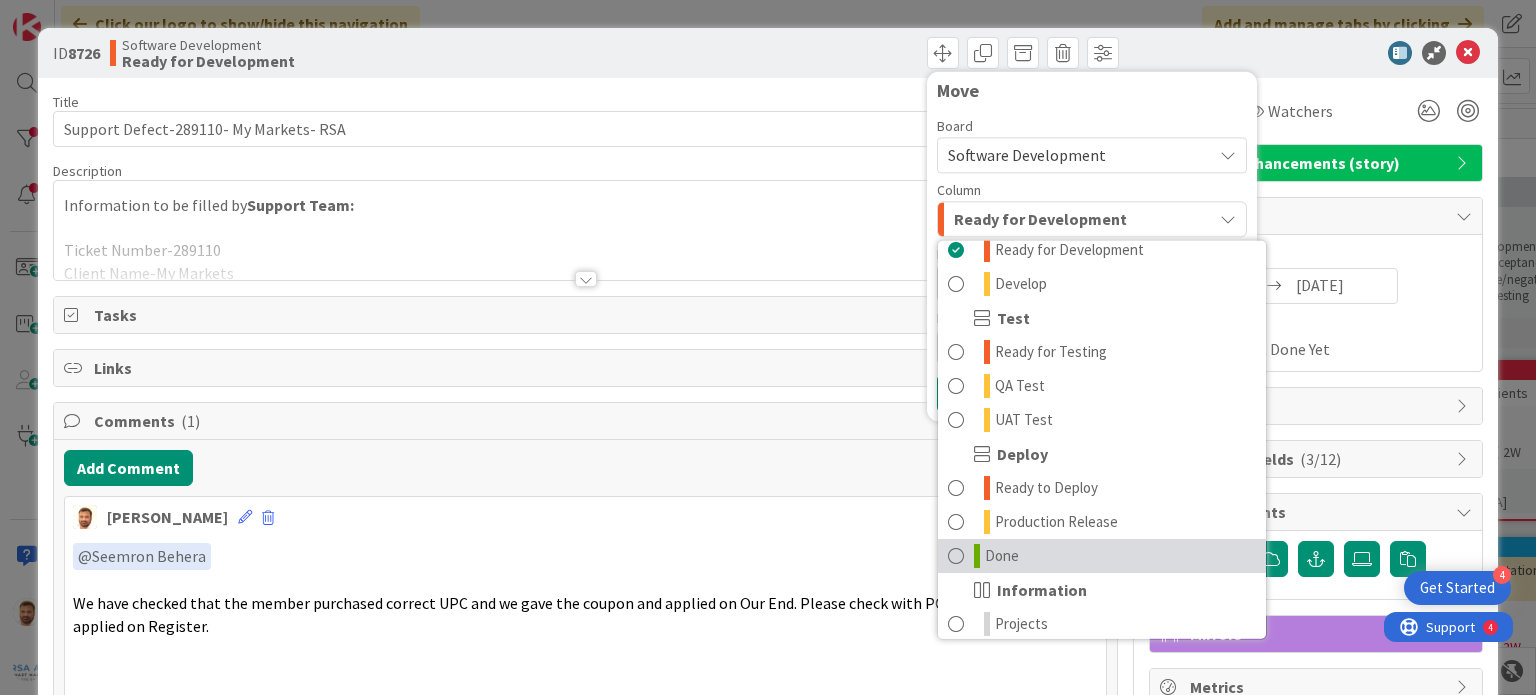 click on "Done" at bounding box center [1102, 556] 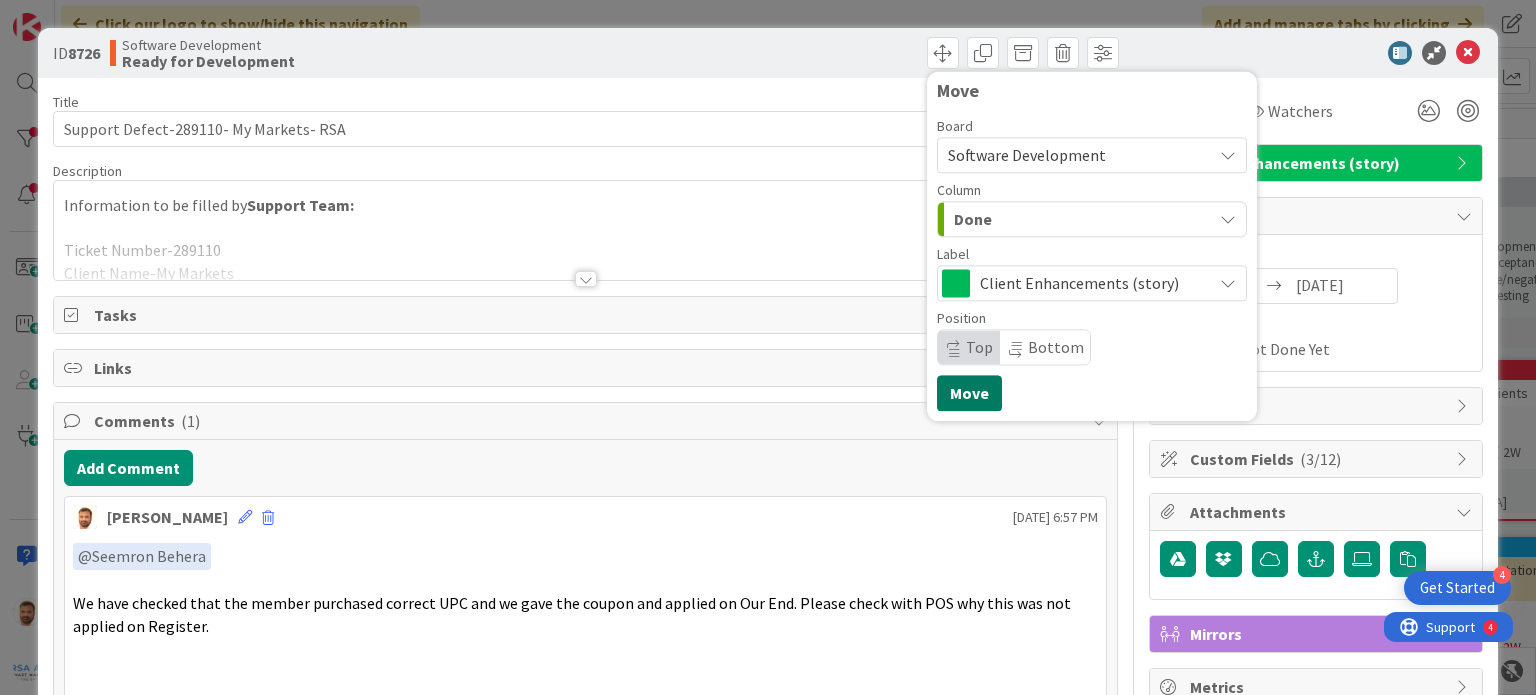 click on "Move" at bounding box center [969, 393] 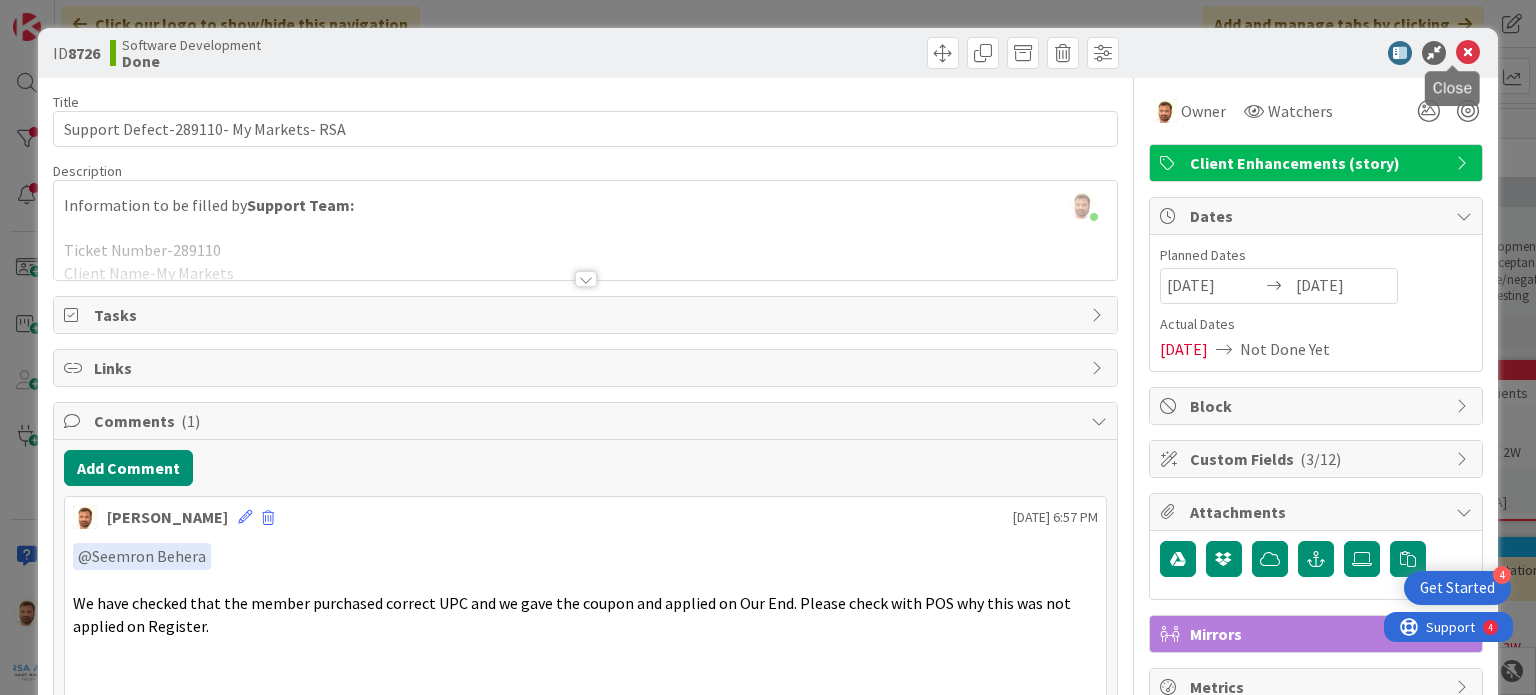 click at bounding box center (1468, 53) 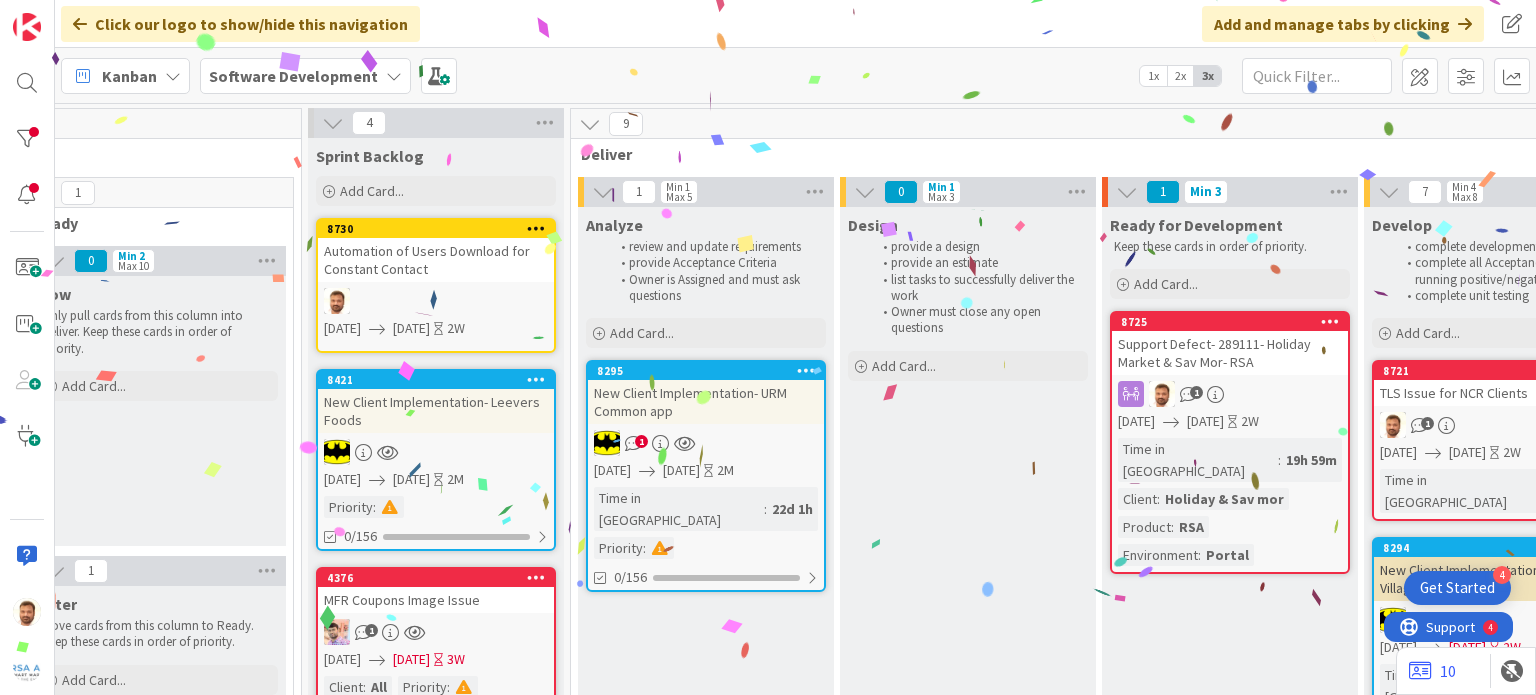 scroll, scrollTop: 0, scrollLeft: 0, axis: both 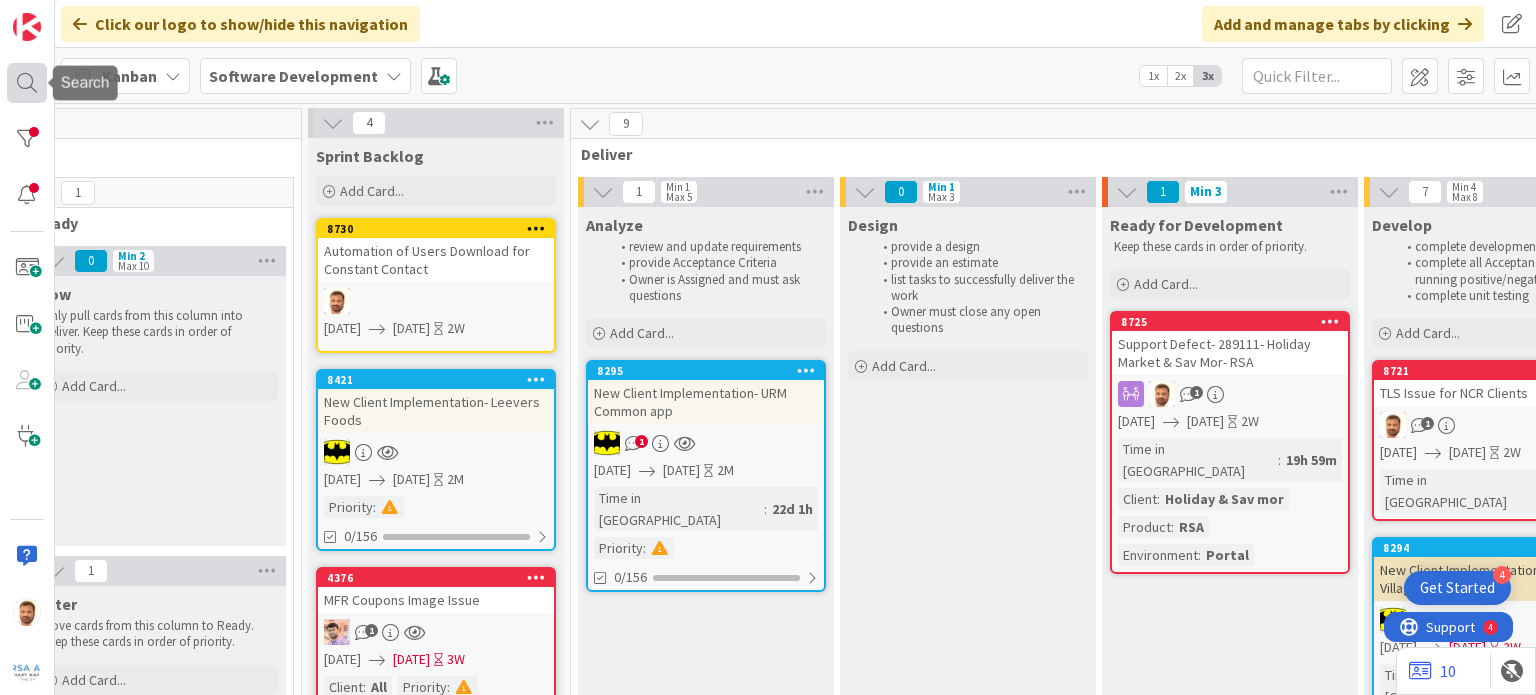 click at bounding box center [27, 83] 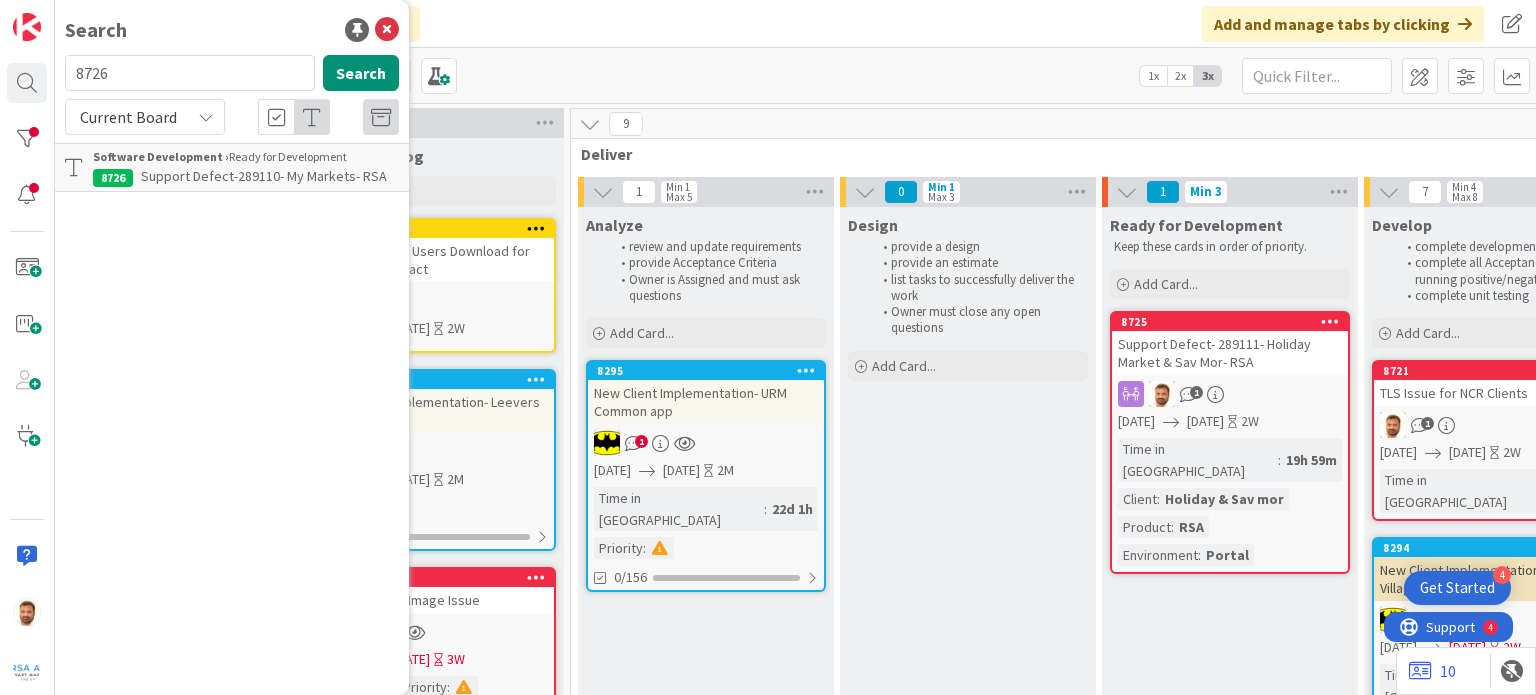 click on "8726" at bounding box center [190, 73] 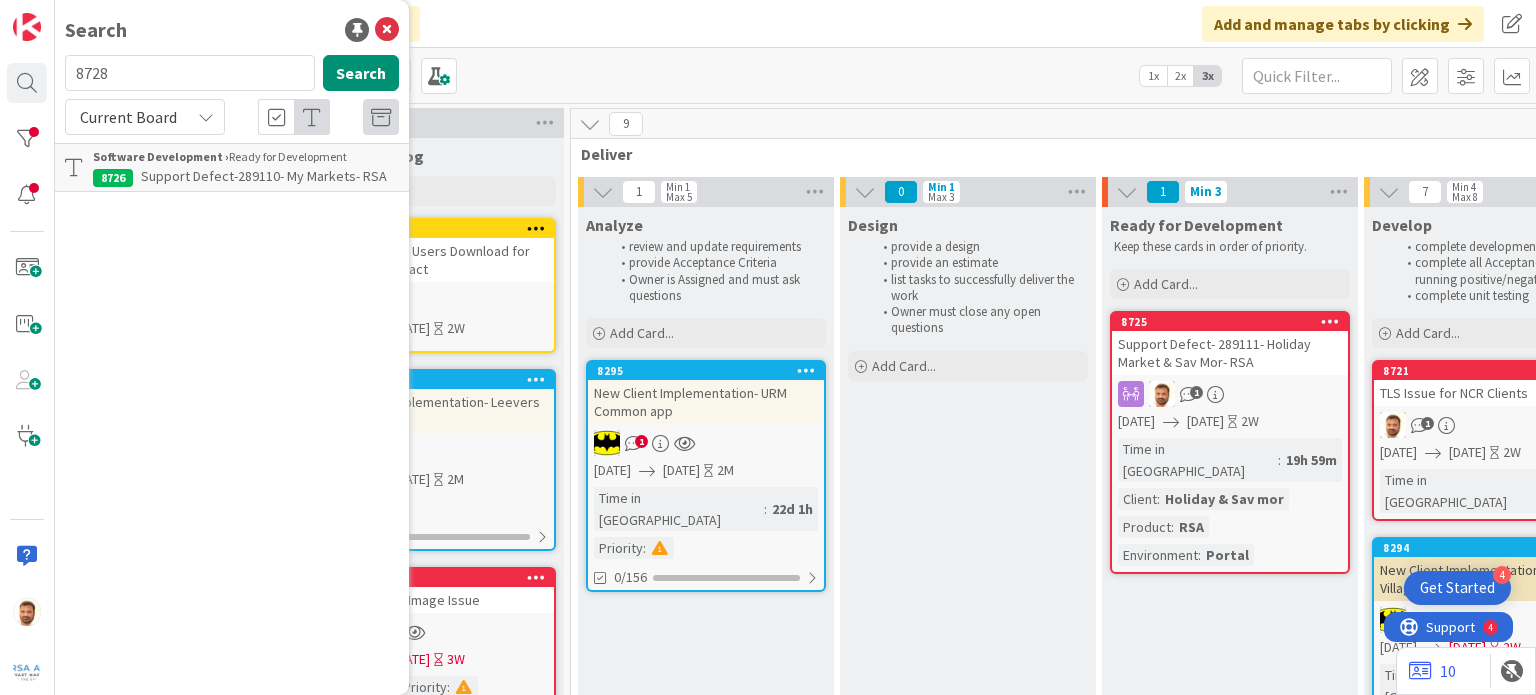 type on "8728" 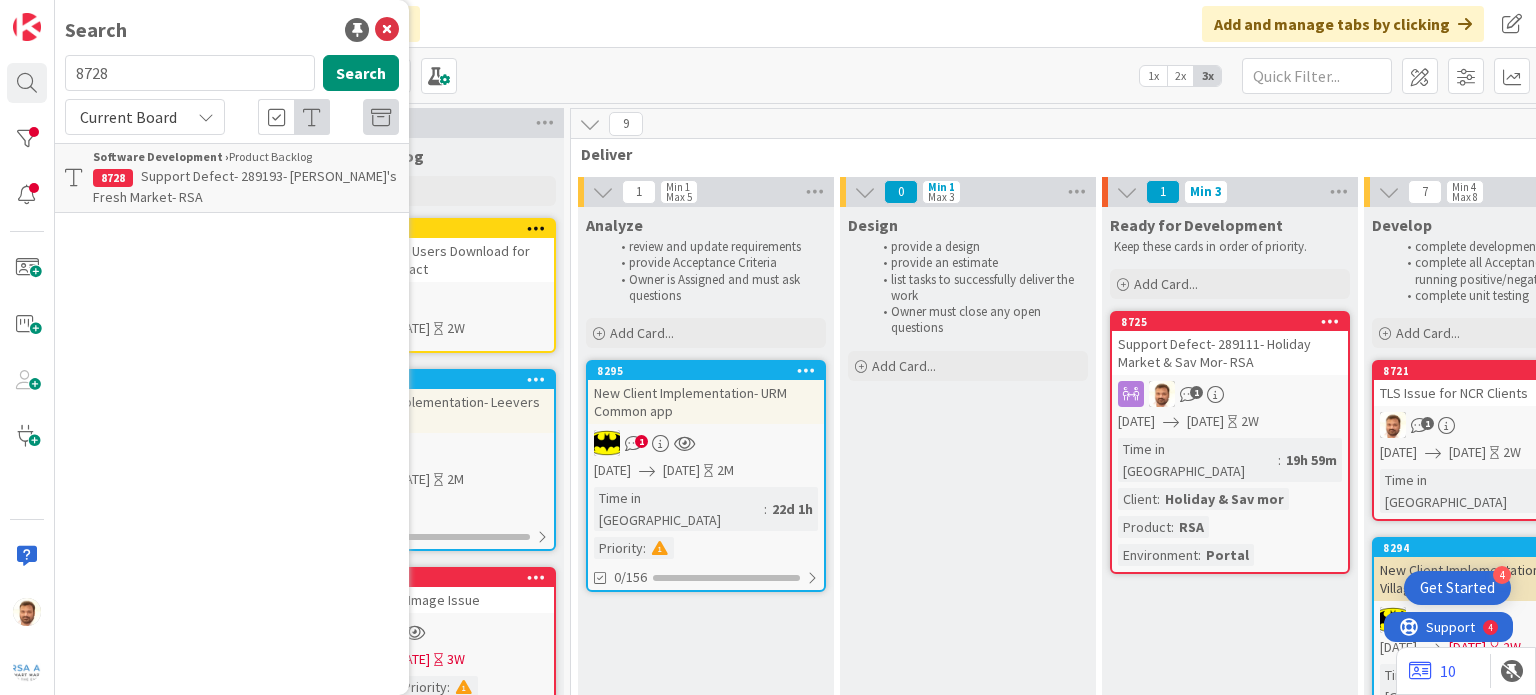 click on "Software Development ›" at bounding box center [161, 156] 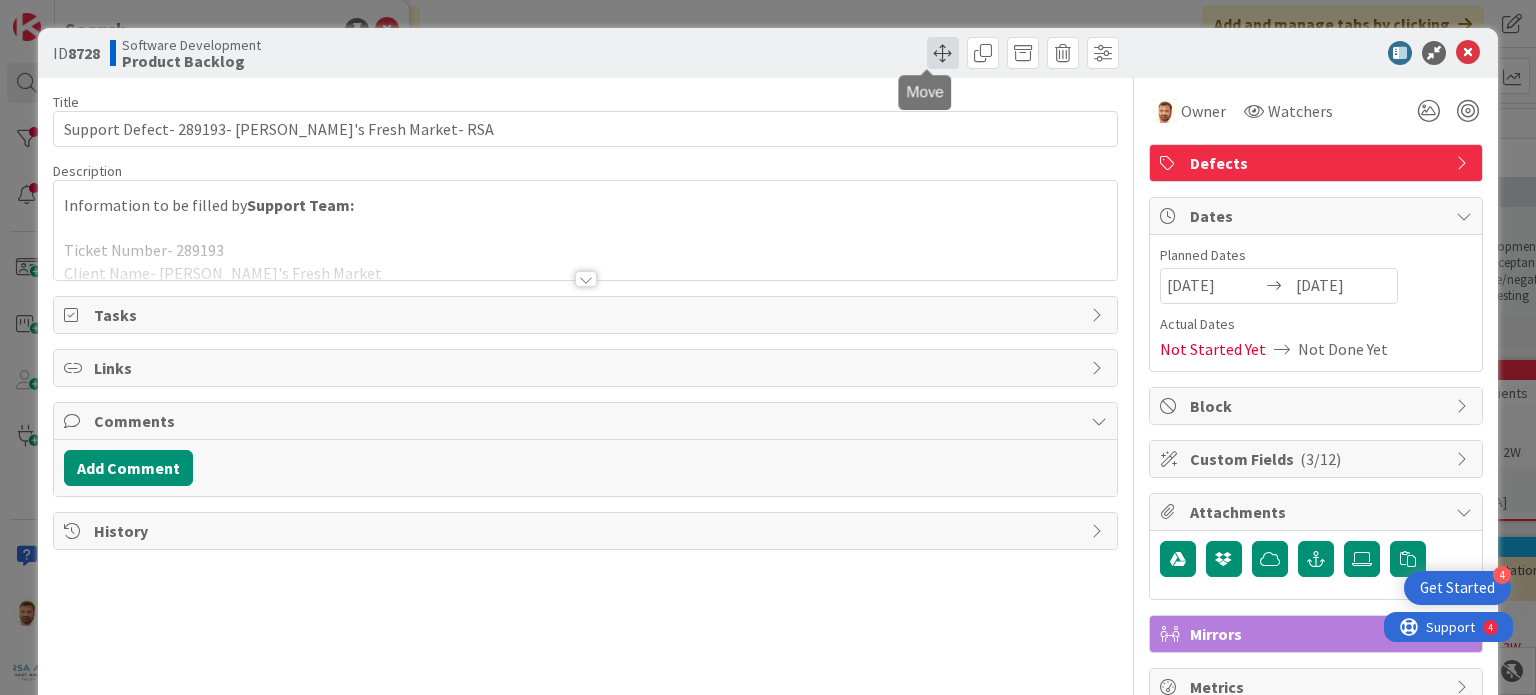 click at bounding box center (943, 53) 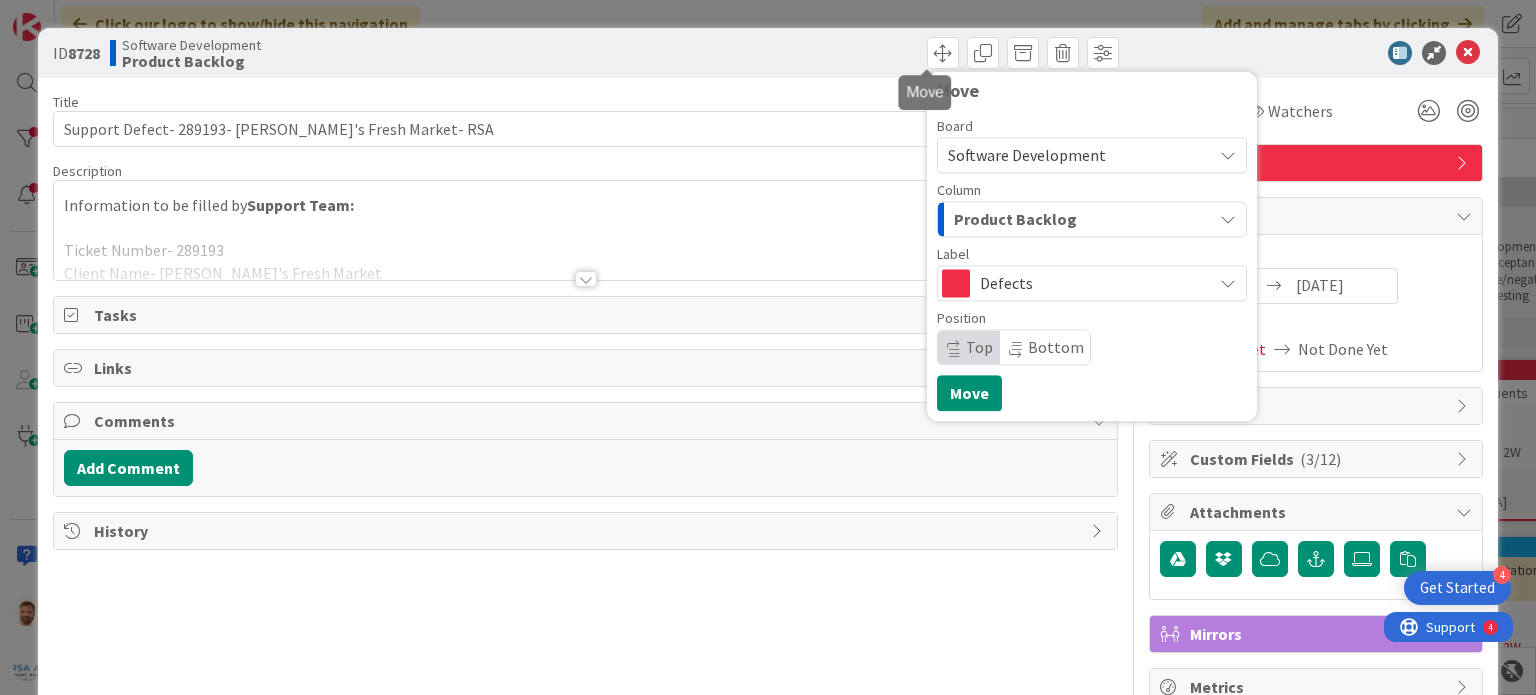 scroll, scrollTop: 0, scrollLeft: 0, axis: both 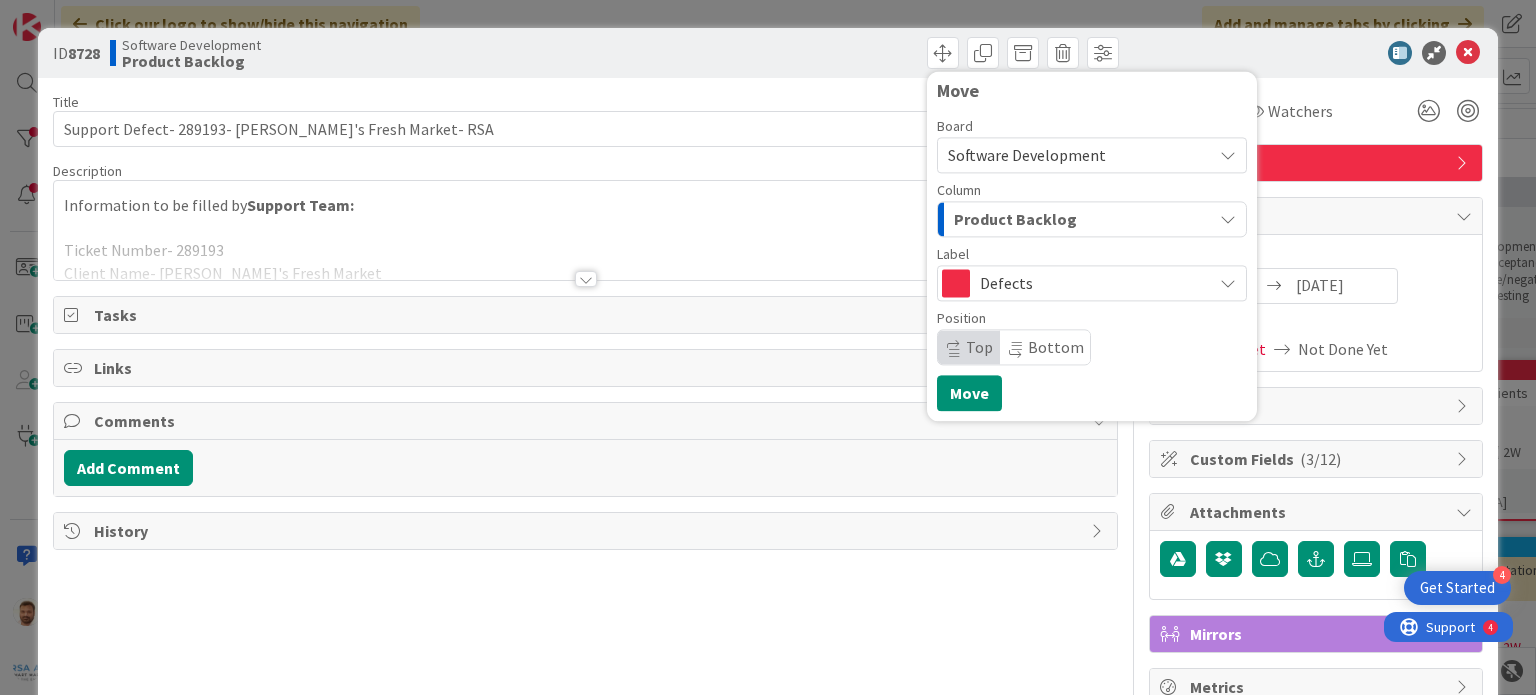click on "Product Backlog" at bounding box center (1015, 219) 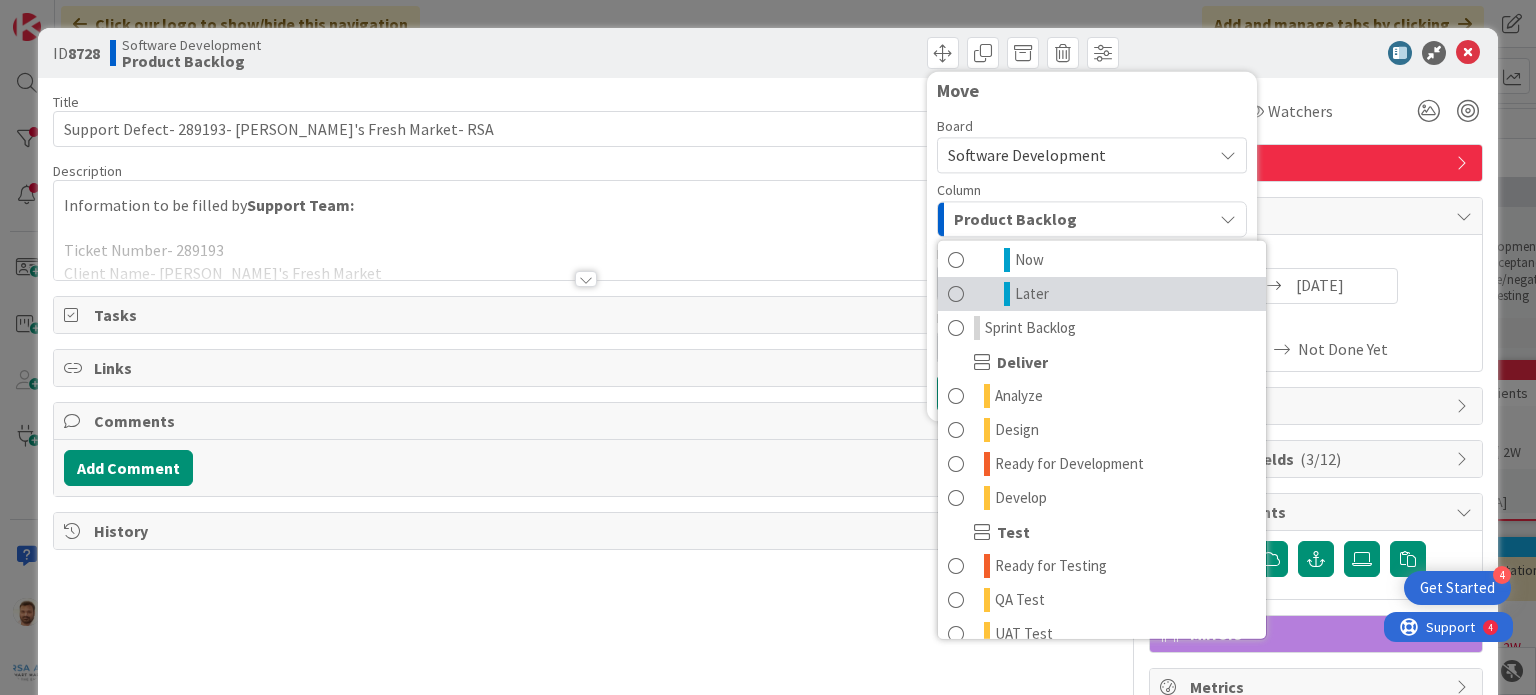 scroll, scrollTop: 143, scrollLeft: 0, axis: vertical 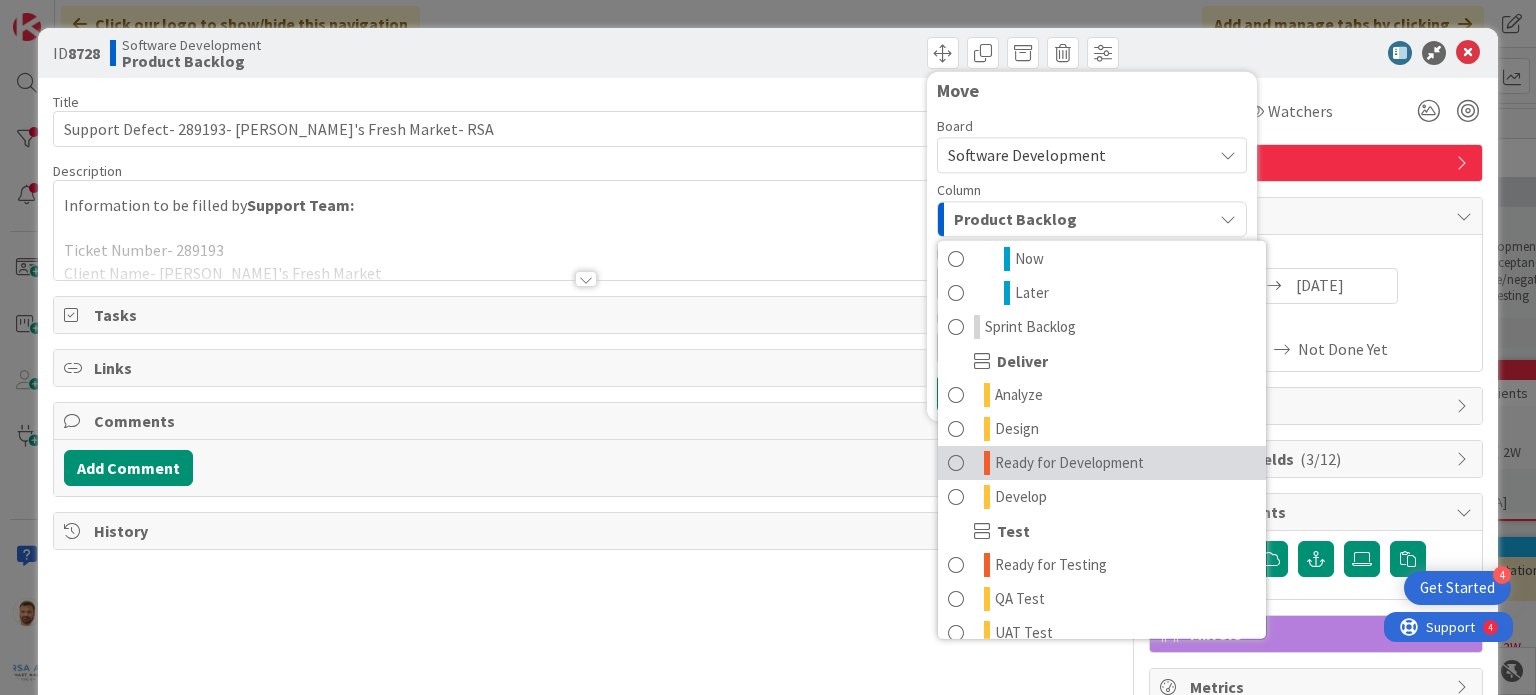 click on "Ready for Development" at bounding box center (1069, 463) 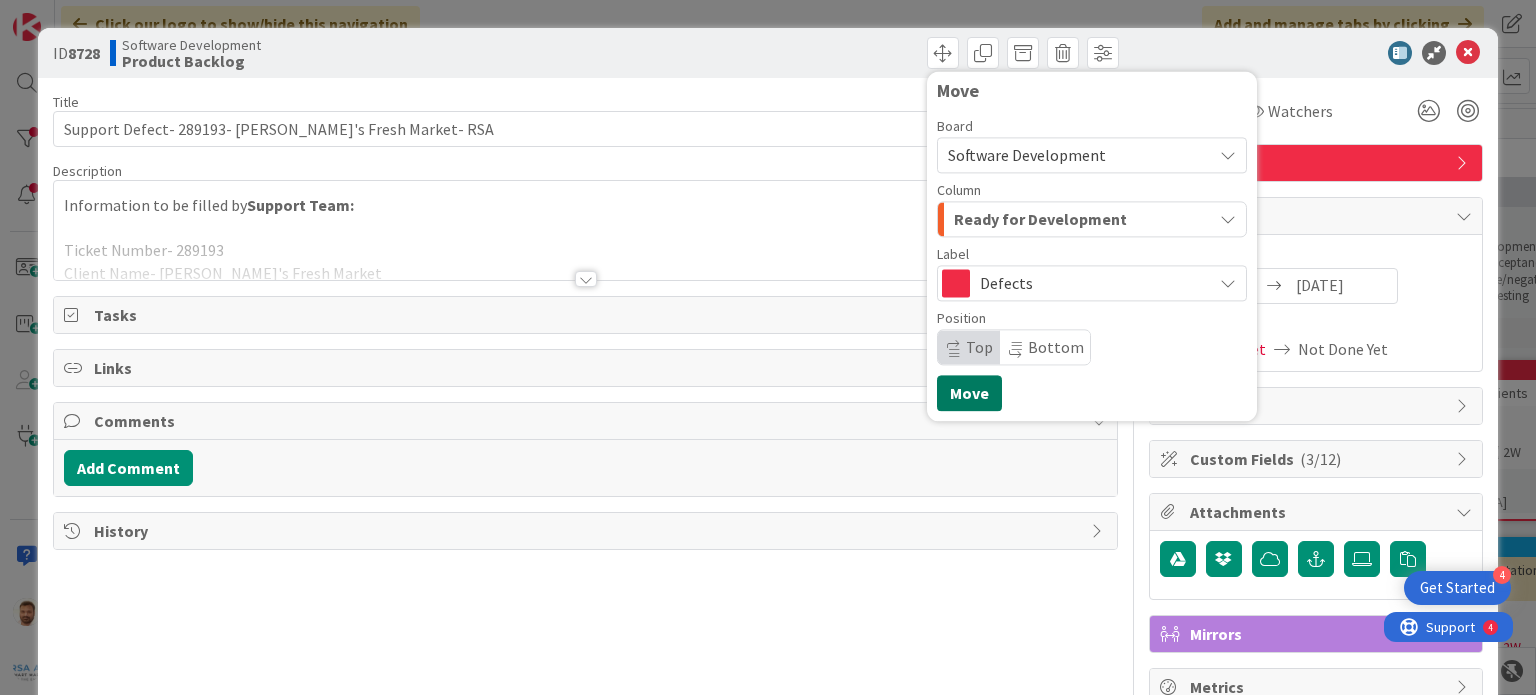 click on "Move" at bounding box center (969, 393) 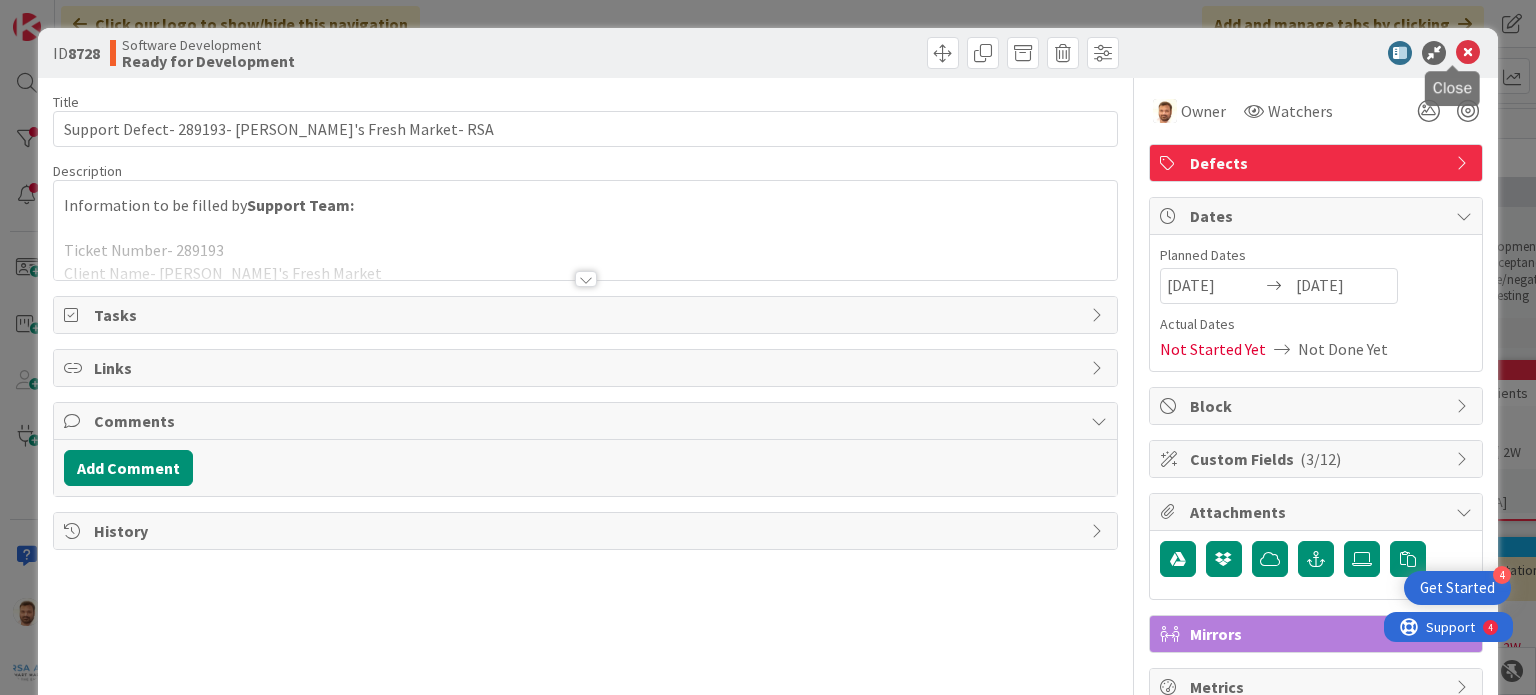 click at bounding box center (1468, 53) 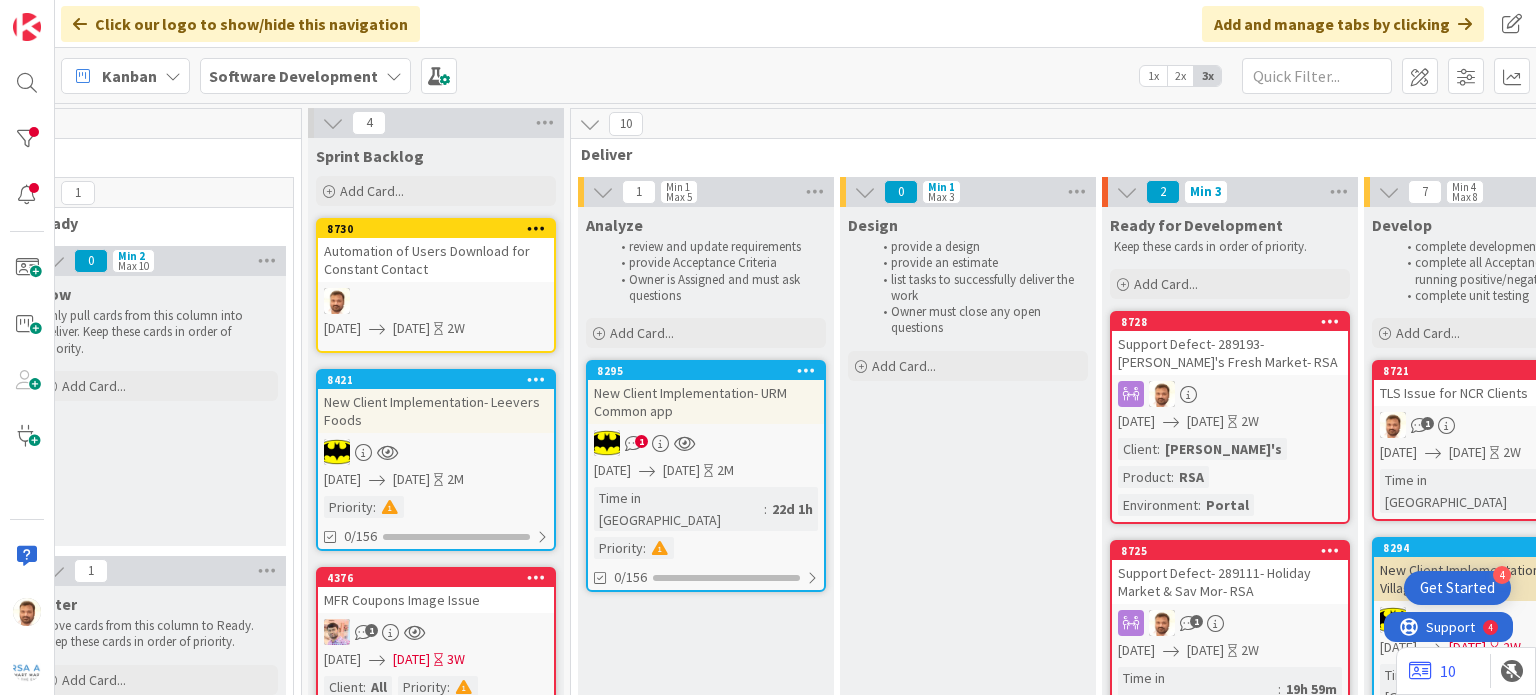 scroll, scrollTop: 0, scrollLeft: 0, axis: both 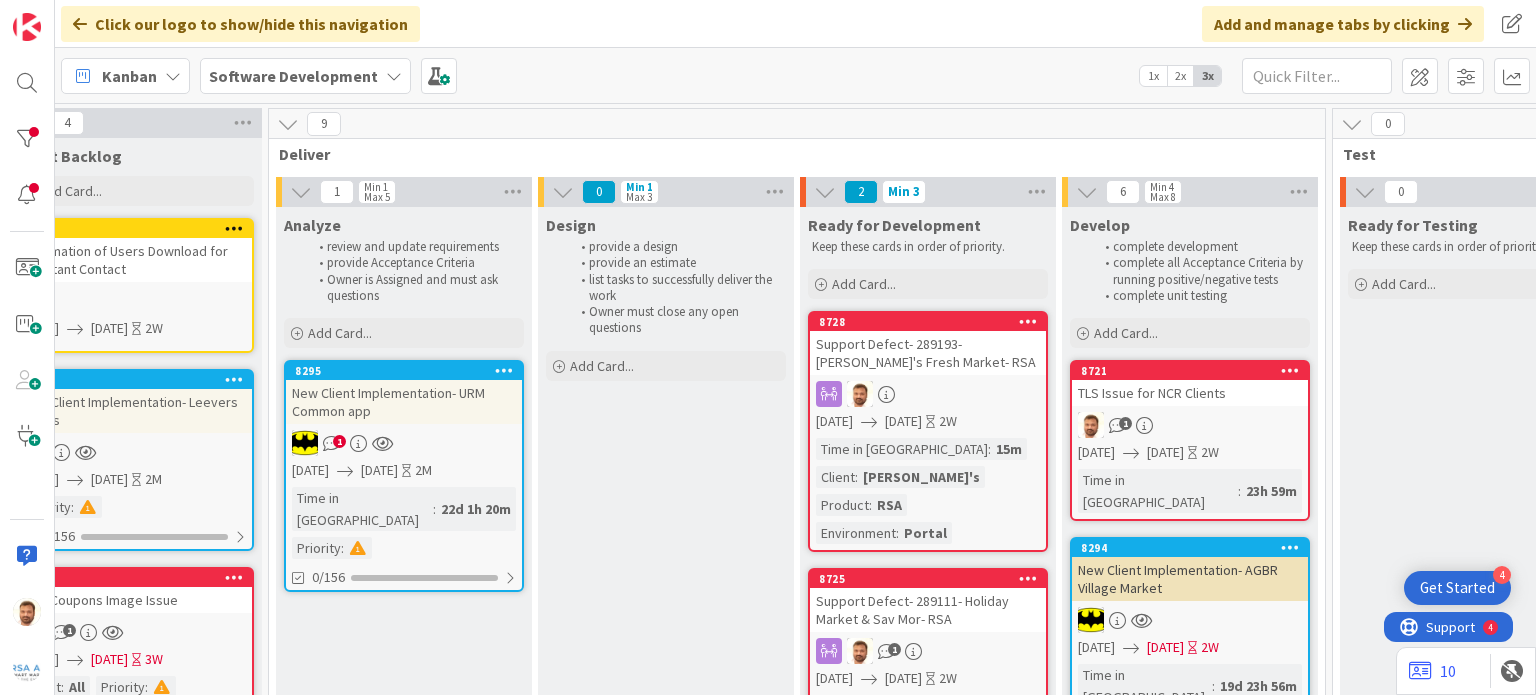 click on "TLS Issue for NCR Clients" at bounding box center (1190, 393) 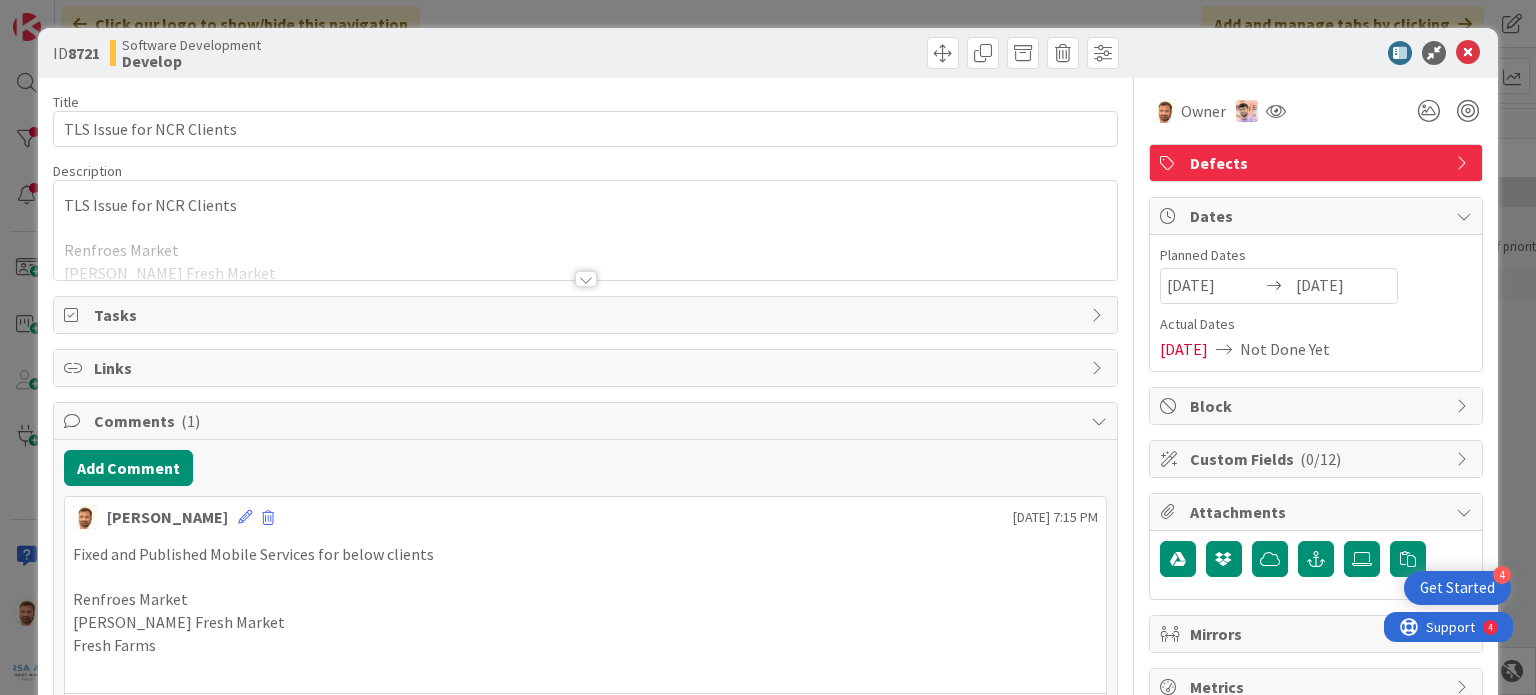 scroll, scrollTop: 0, scrollLeft: 0, axis: both 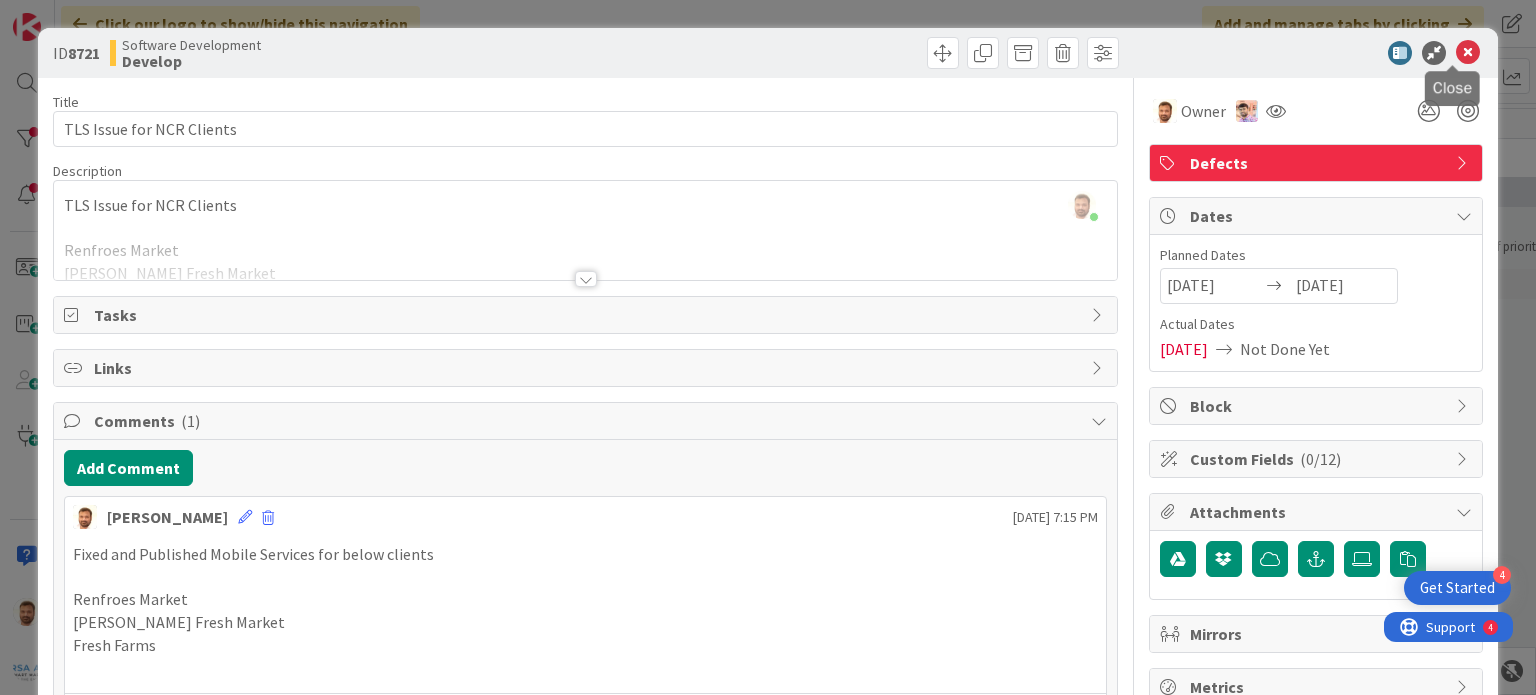 click at bounding box center [1468, 53] 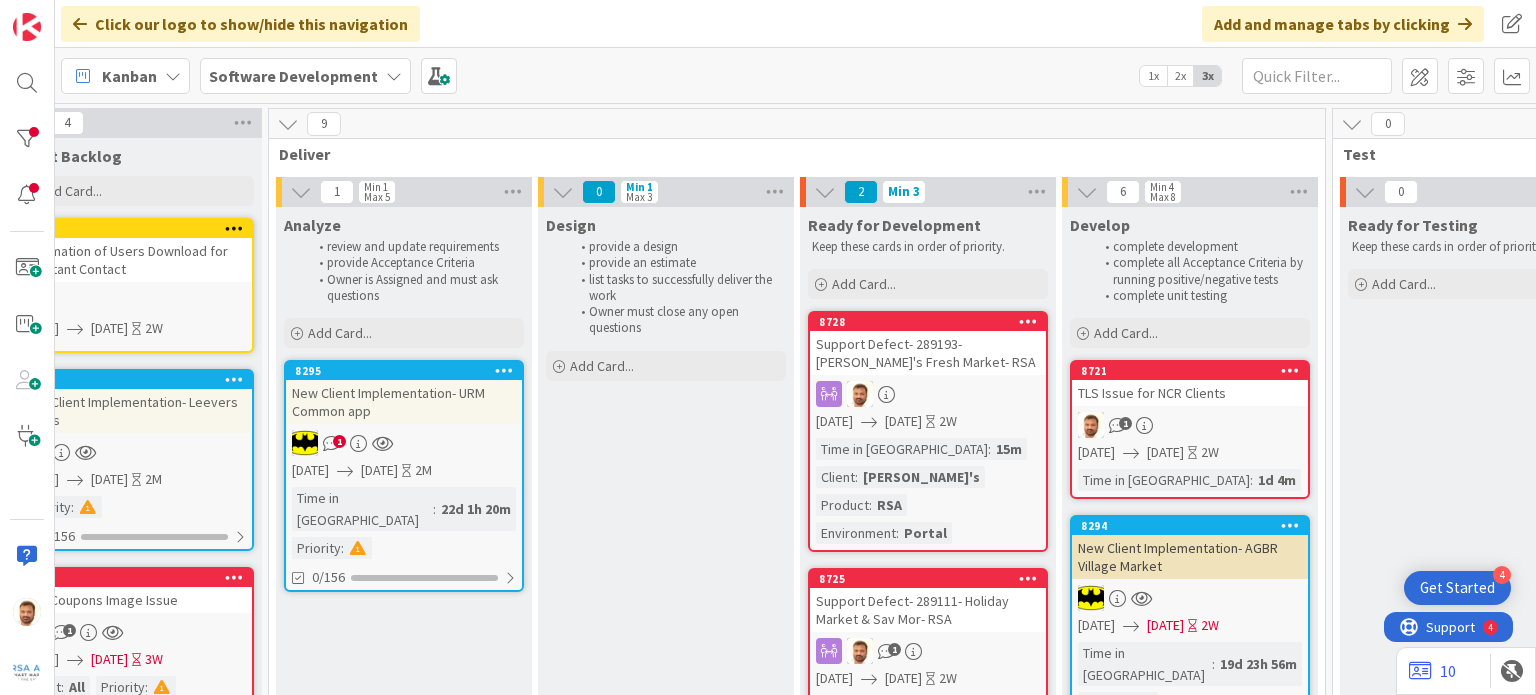 scroll, scrollTop: 0, scrollLeft: 0, axis: both 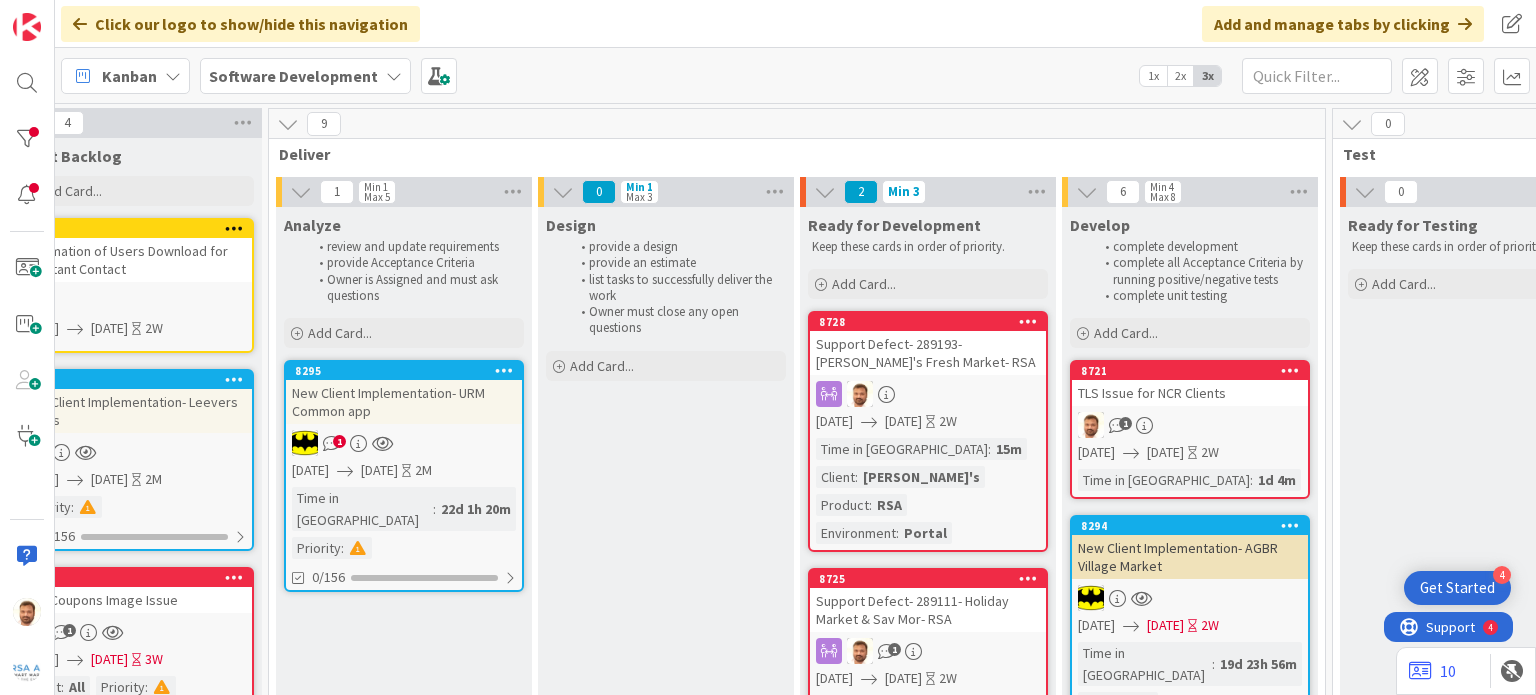 click on "Support Defect- 289193- [PERSON_NAME]'s Fresh Market- RSA" at bounding box center (928, 353) 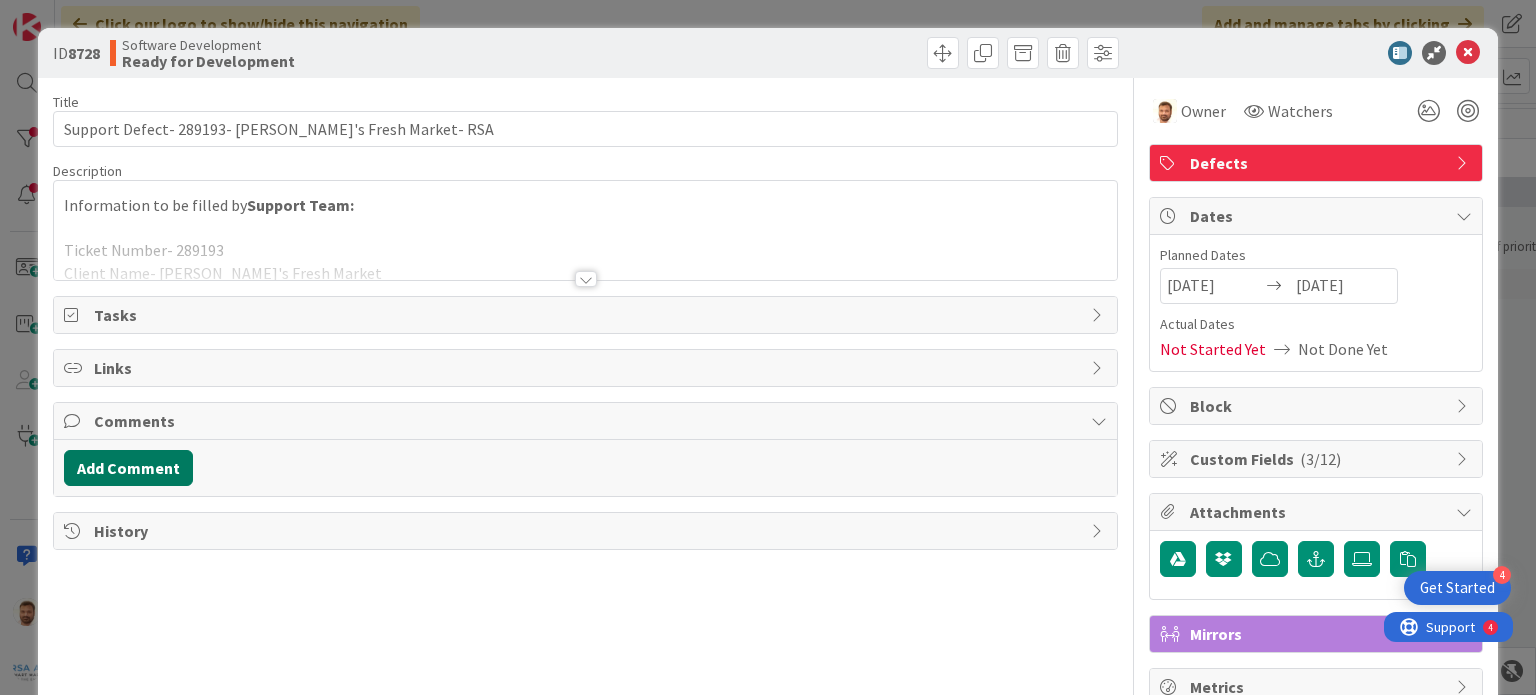click on "Add Comment" at bounding box center (128, 468) 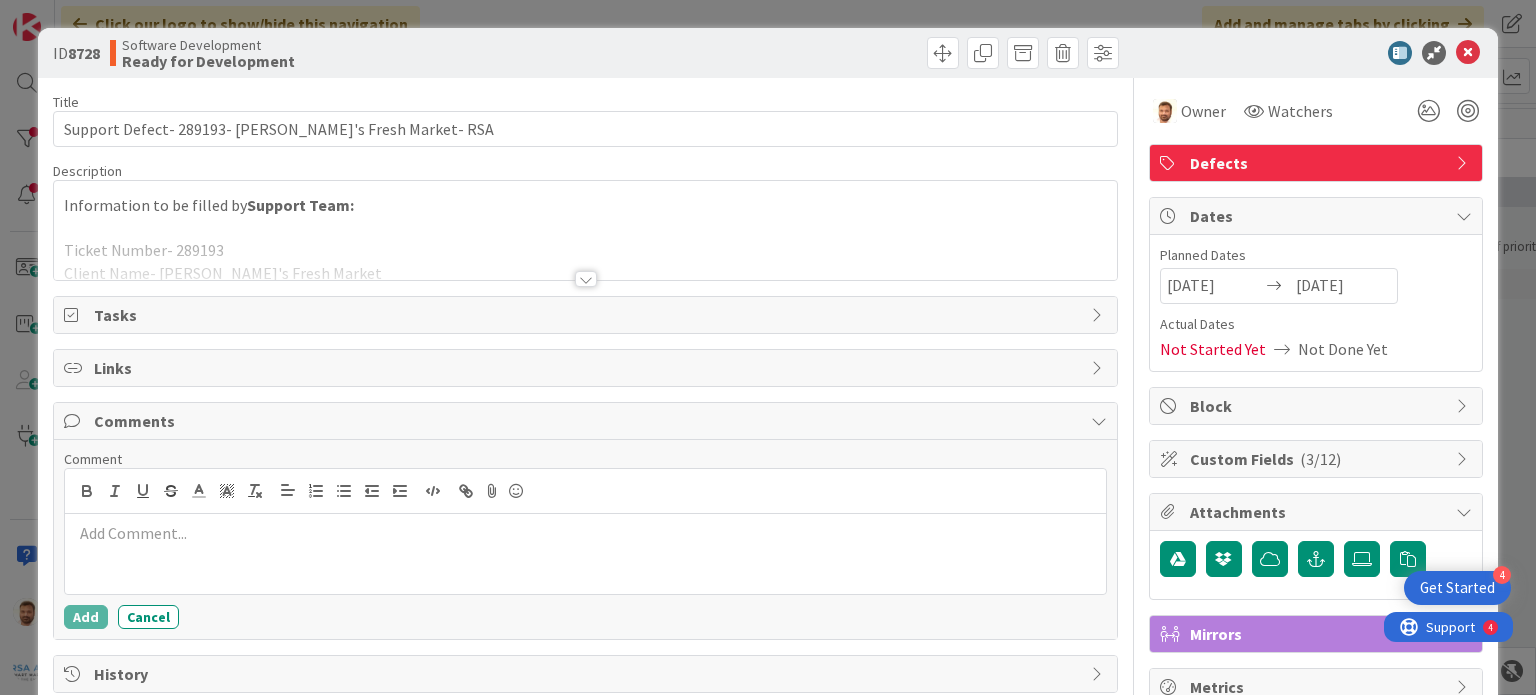 click at bounding box center (585, 533) 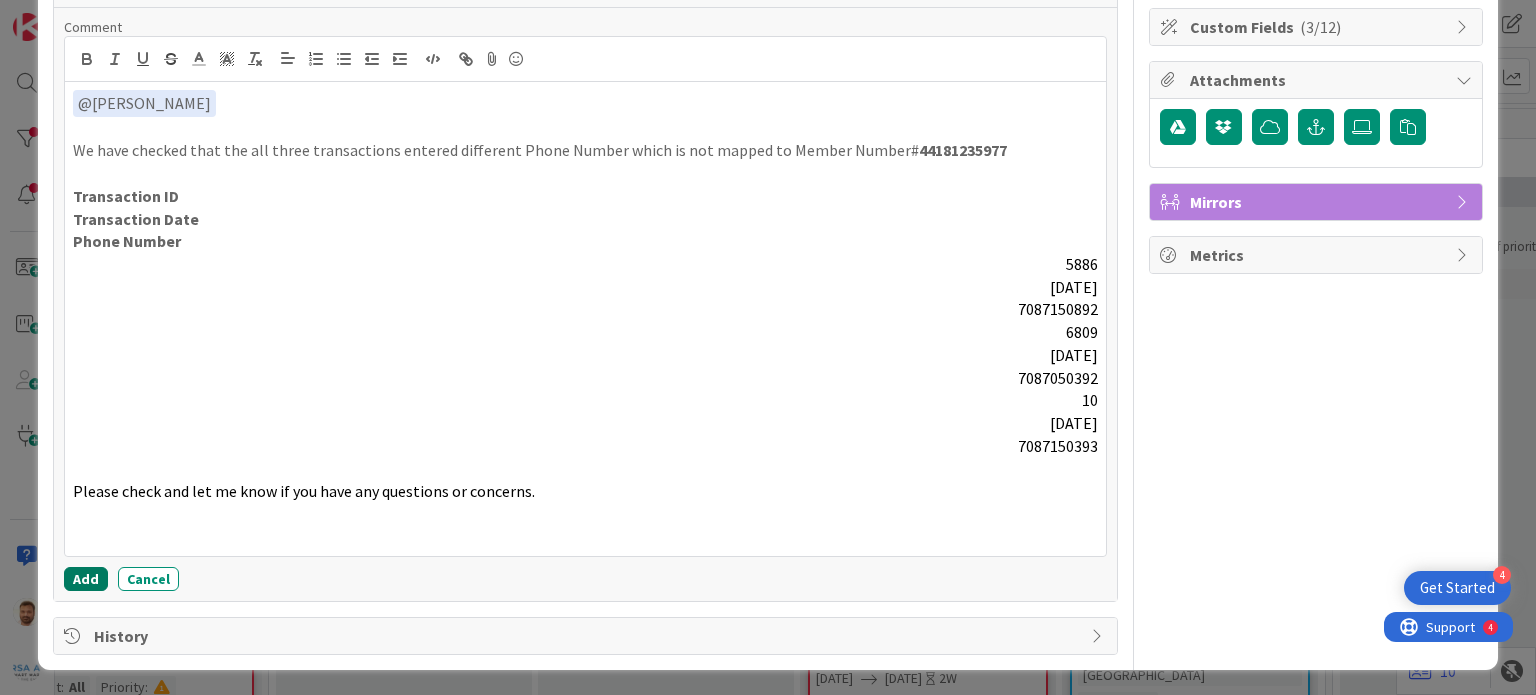 click on "Add" at bounding box center [86, 579] 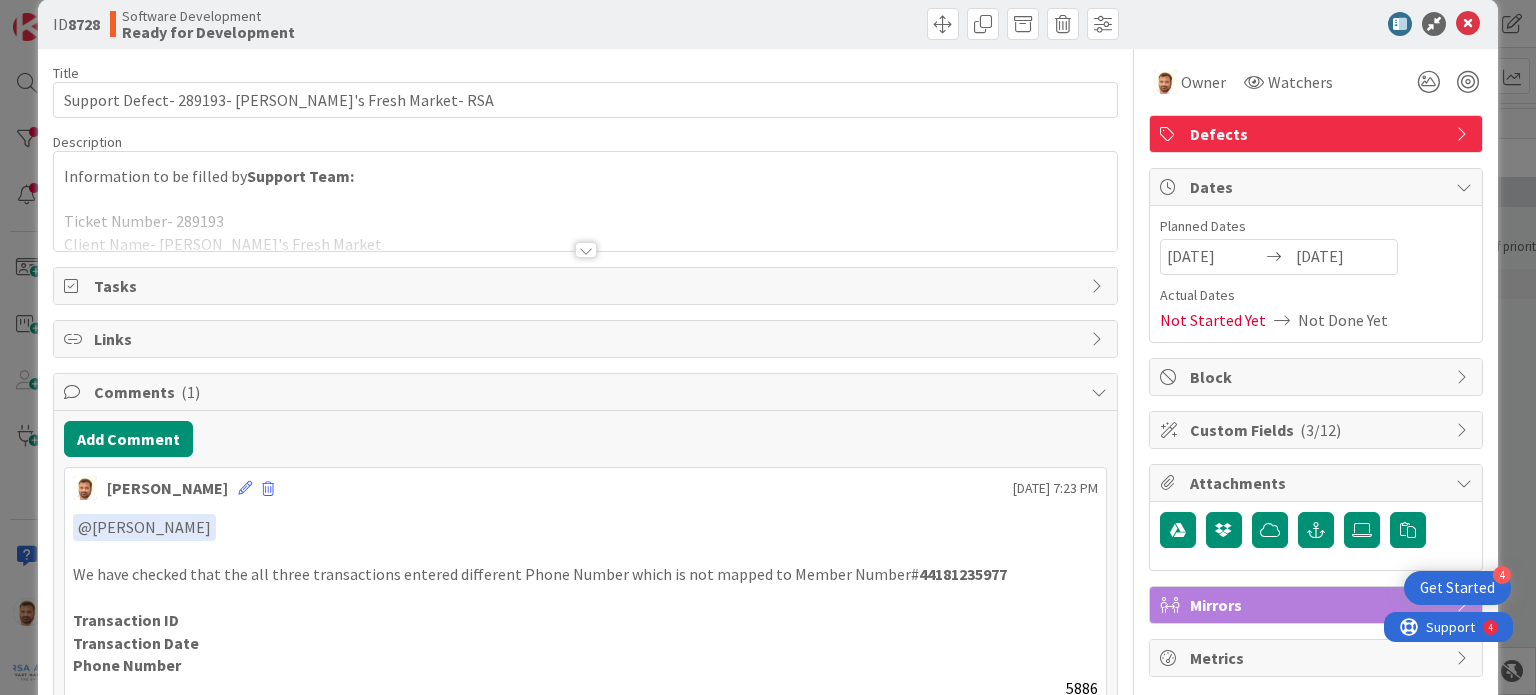 scroll, scrollTop: 0, scrollLeft: 0, axis: both 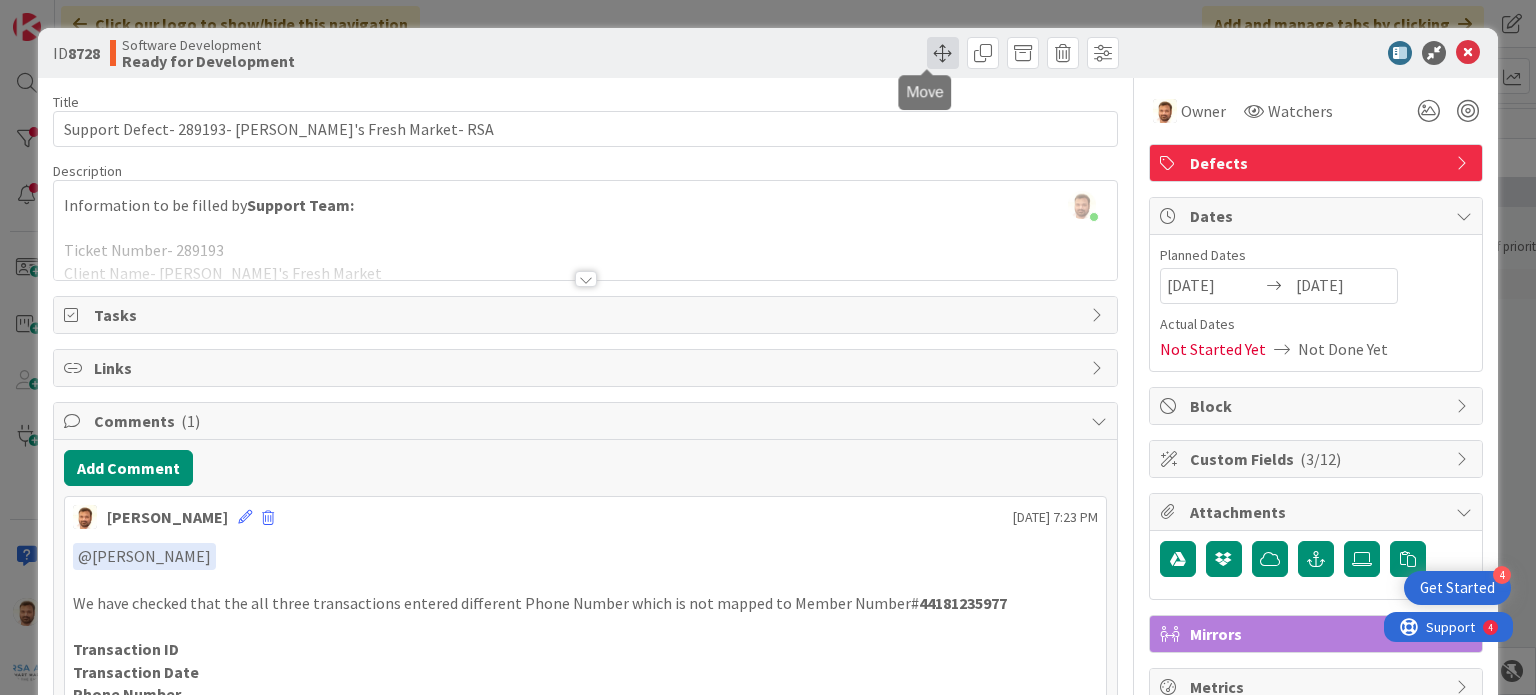 click at bounding box center (943, 53) 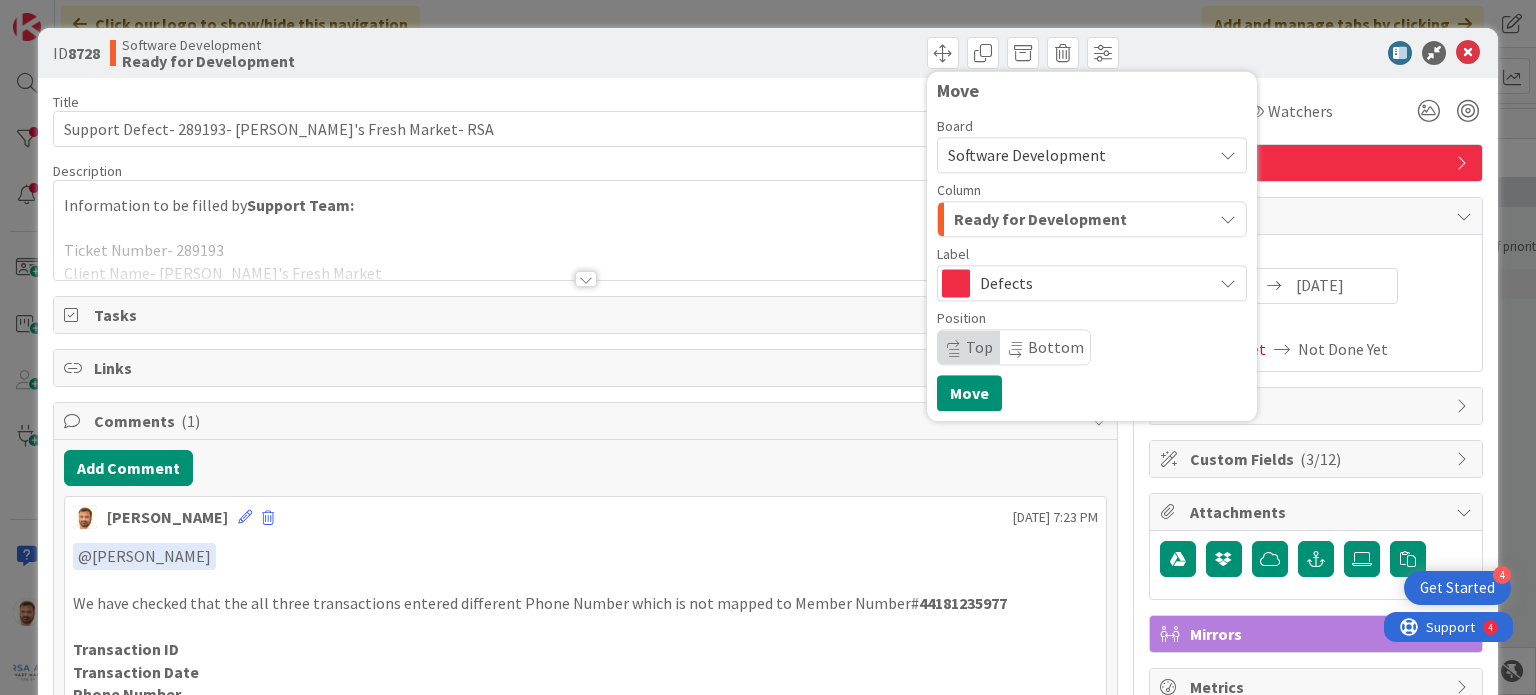 click on "Ready for Development" at bounding box center (1040, 219) 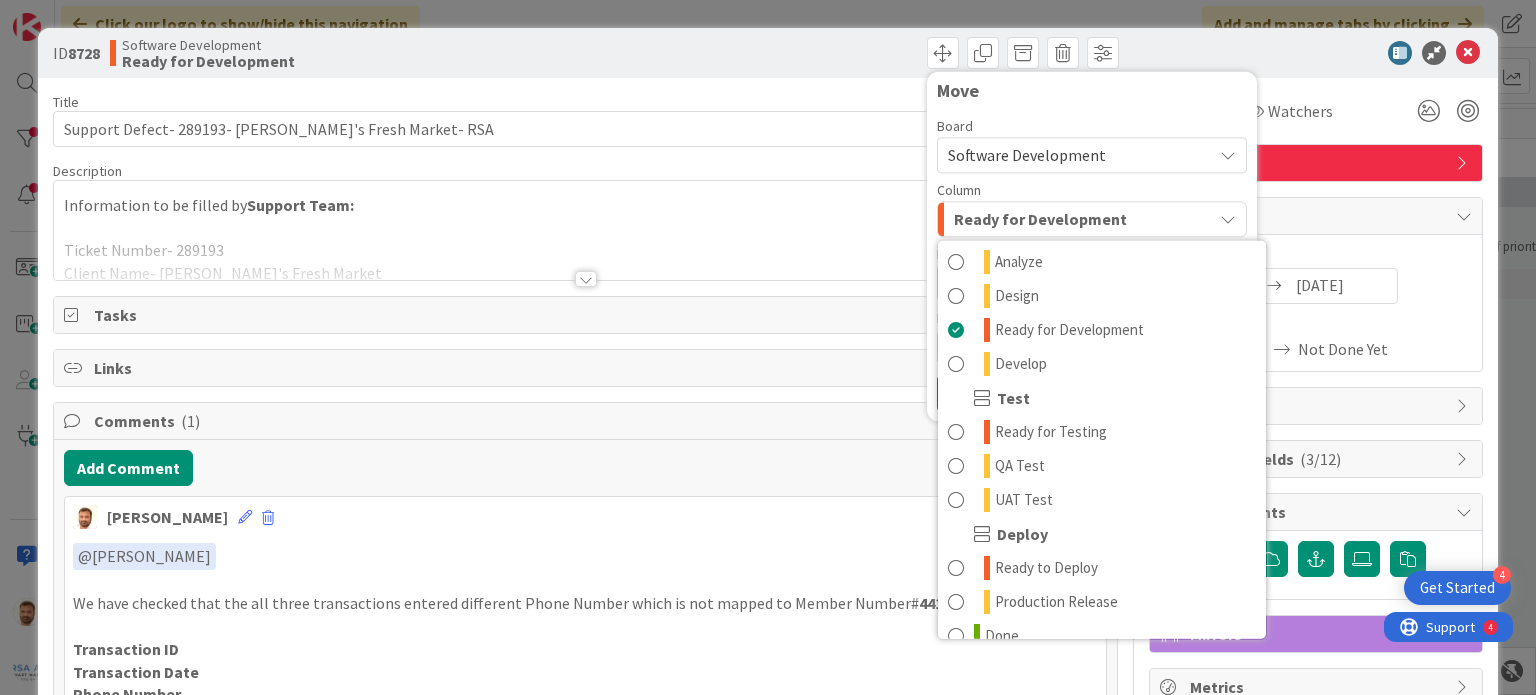 scroll, scrollTop: 399, scrollLeft: 0, axis: vertical 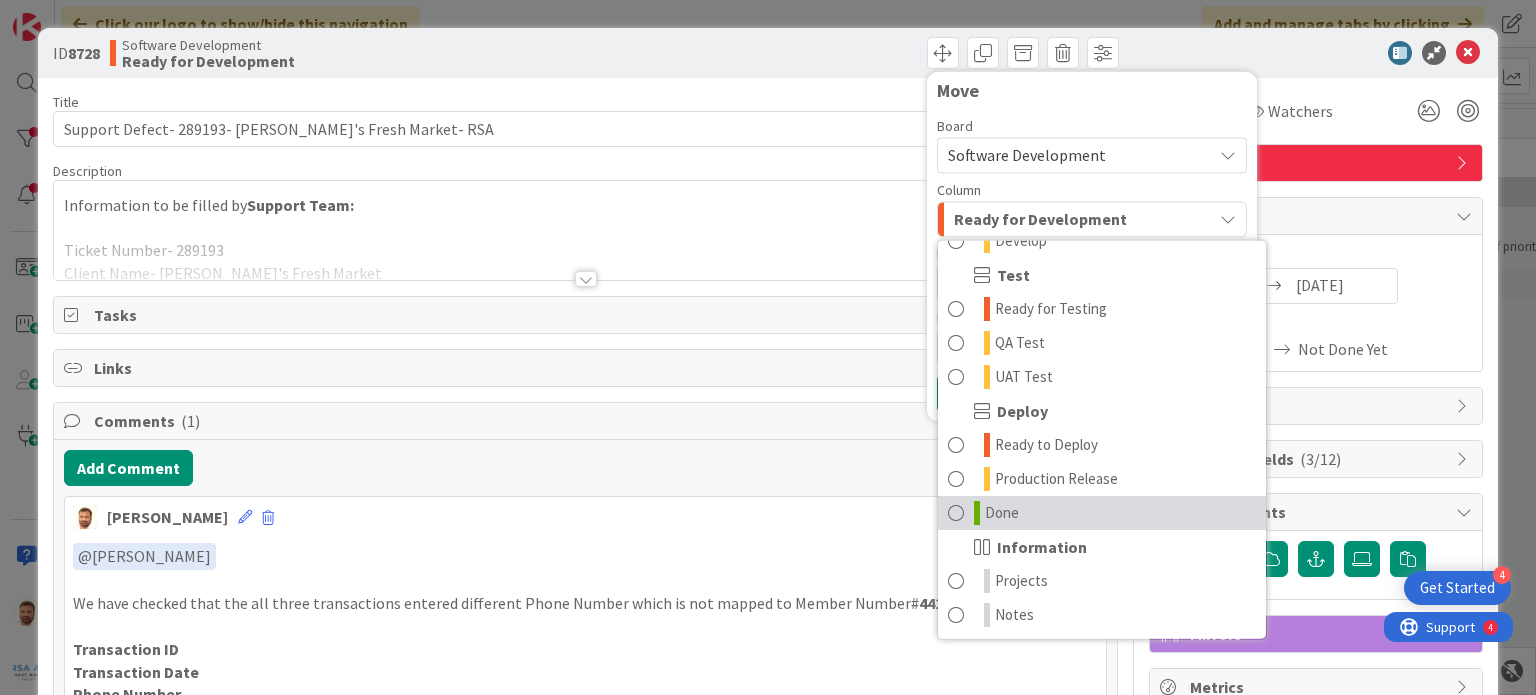 click on "Done" at bounding box center [1002, 513] 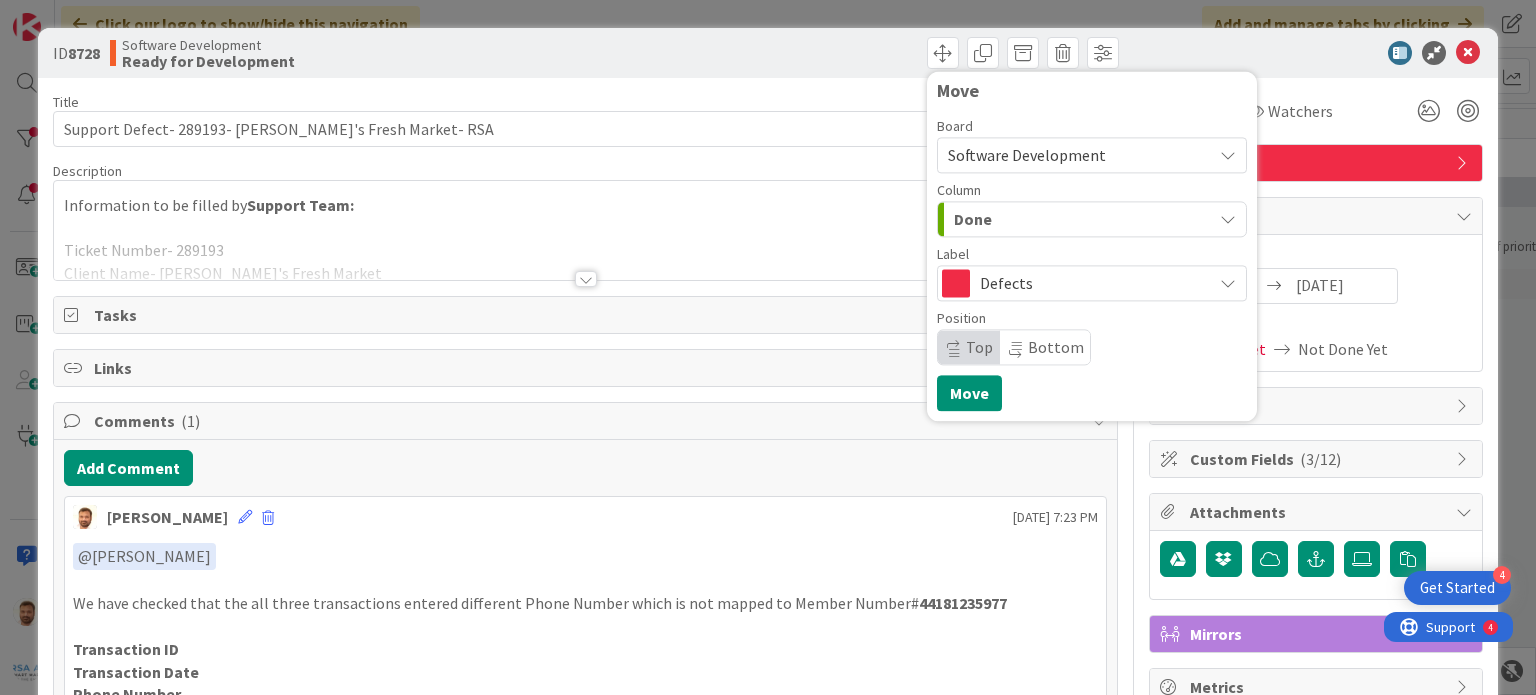 click on "Top" at bounding box center [969, 347] 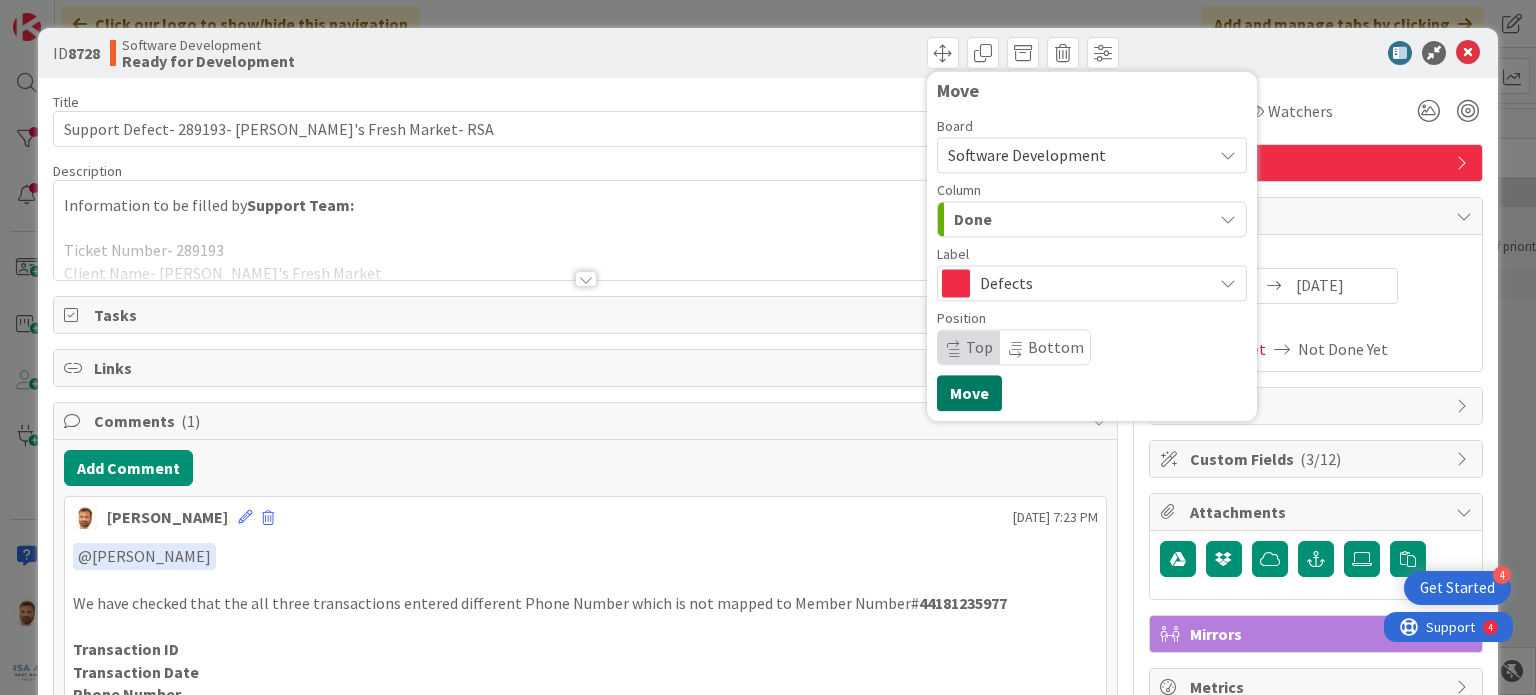 click on "Move" at bounding box center [969, 393] 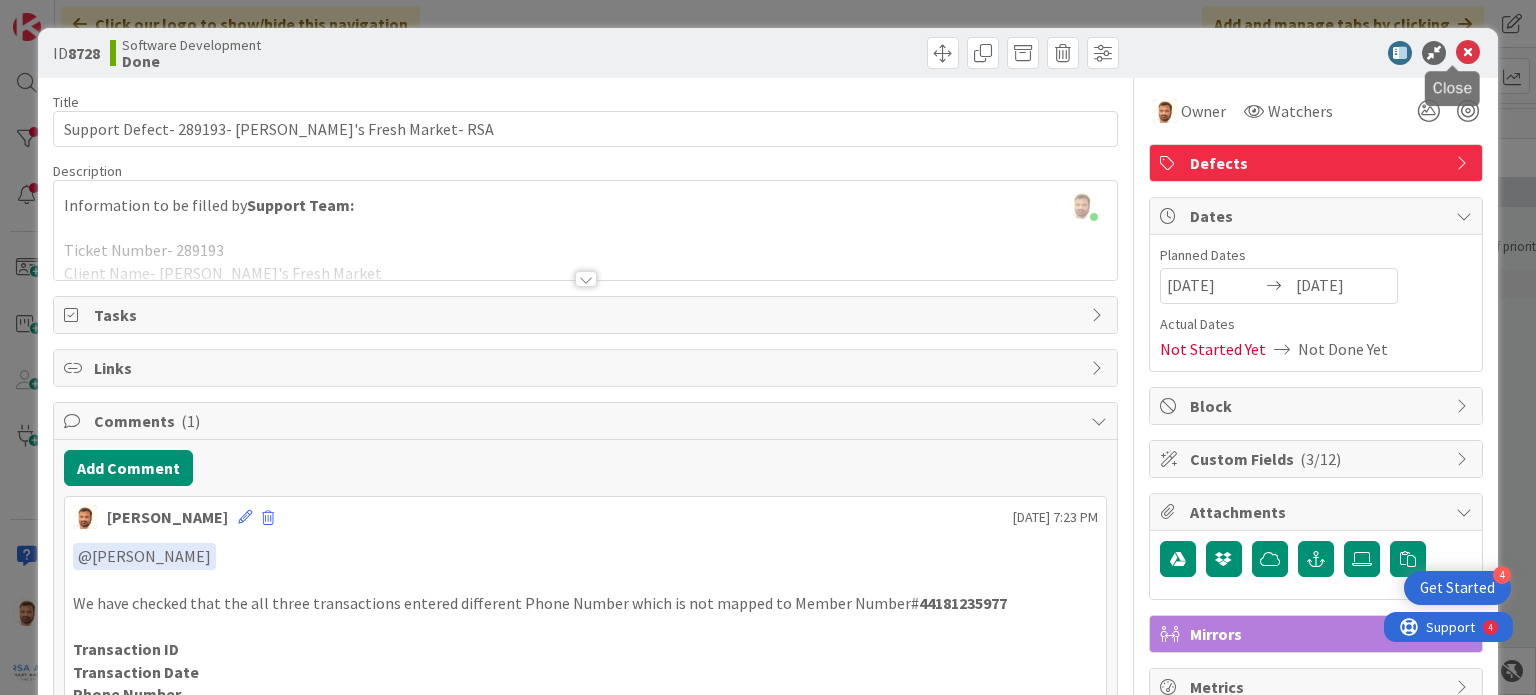 click at bounding box center (1468, 53) 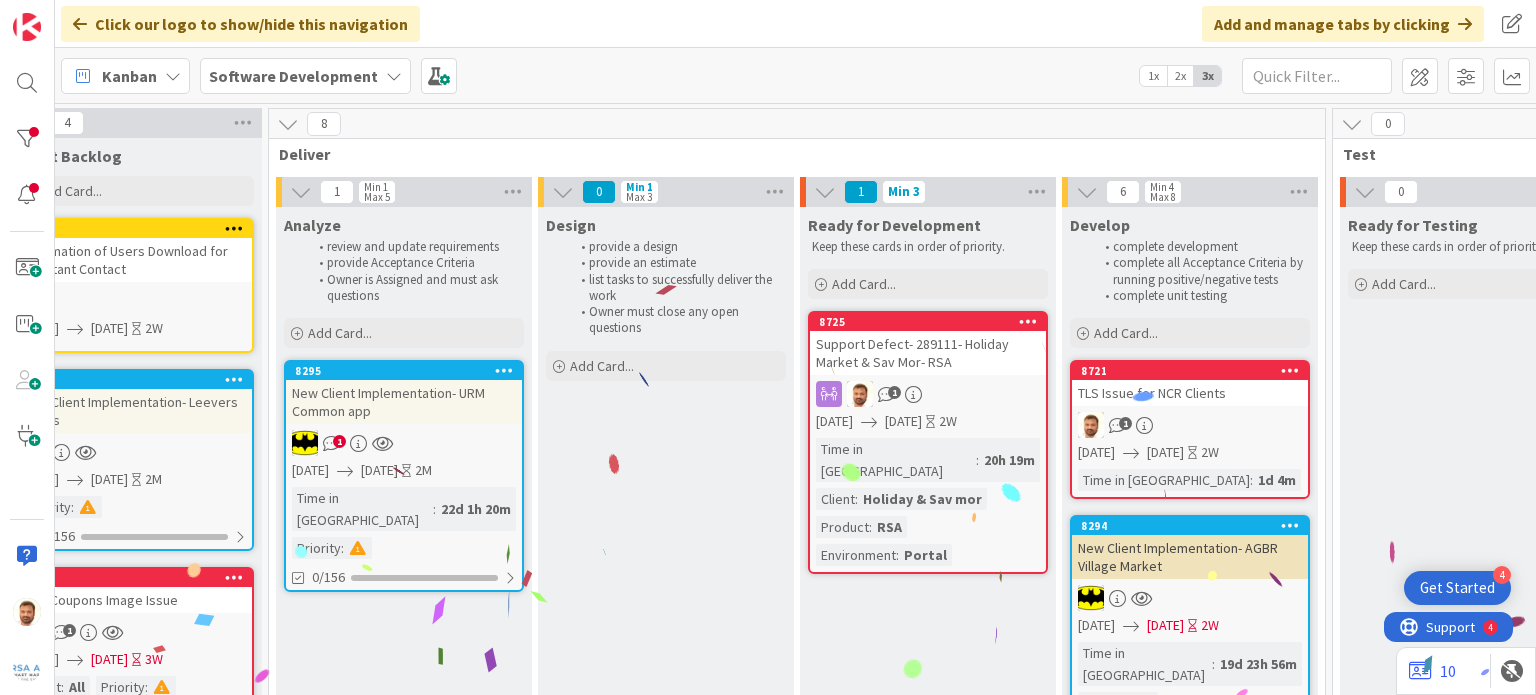 scroll, scrollTop: 0, scrollLeft: 0, axis: both 